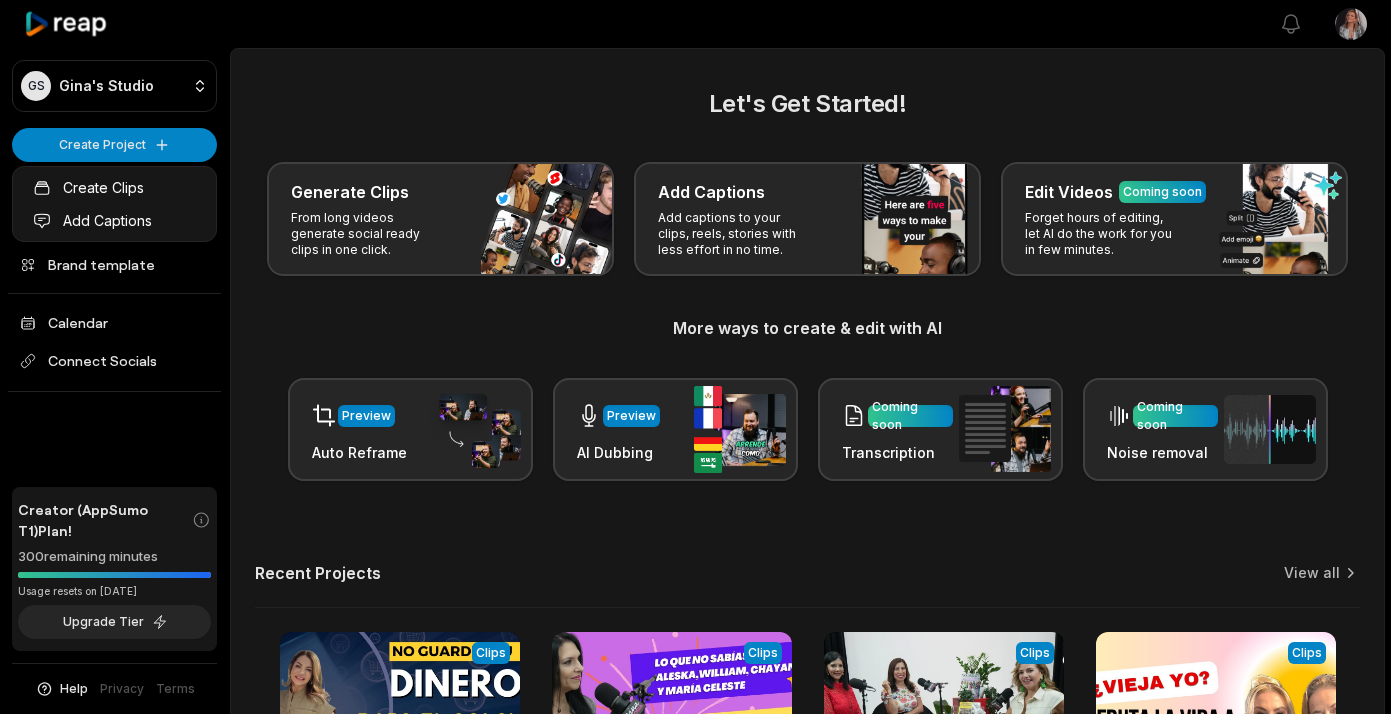 scroll, scrollTop: 0, scrollLeft: 0, axis: both 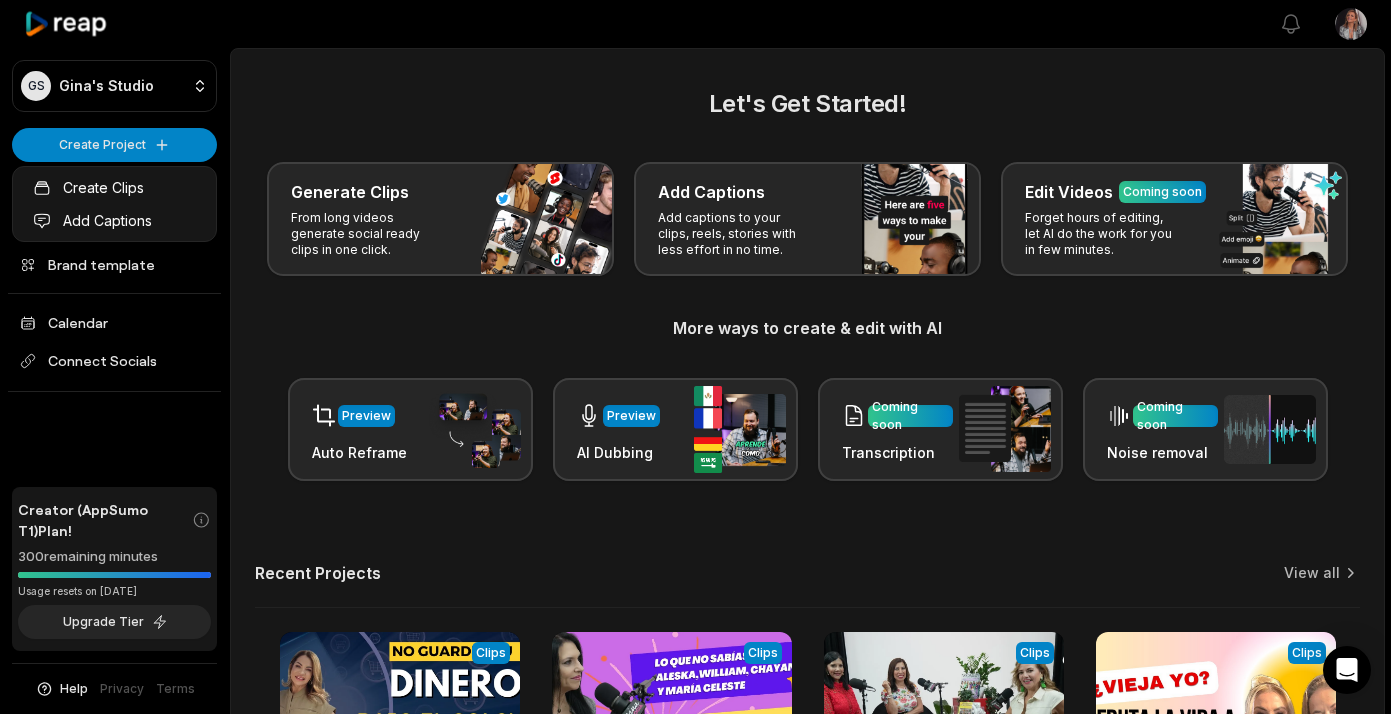 click on "GS Gina's Studio Create Project Home Projects Brand template Calendar Connect Socials Creator (AppSumo T1)  Plan! 300  remaining minutes *Usage resets on September 1, 2025 Upgrade Tier Help Privacy Terms Open sidebar View notifications Open user menu   Let's Get Started! Generate Clips From long videos generate social ready clips in one click. Add Captions Add captions to your clips, reels, stories with less effort in no time. Edit Videos Coming soon Forget hours of editing, let AI do the work for you in few minutes. More ways to create & edit with AI Preview Auto Reframe Preview AI Dubbing Coming soon Transcription Coming soon Noise removal Recent Projects View all View Clips Clips 11:52 Tu dinero se está pudriendo bajo el colchón -  Lo que nadie te dice sobre inversiones y seguros Open options 12 days ago View Clips Clips 44:31 ¡Esto NO es chisme! Aleska, William y Chayanne bajo la lupa de Mandy Fridmann Open options 15 days ago View Clips Clips 36:56 Open options 23 days ago View Clips Clips 49:34" at bounding box center (695, 357) 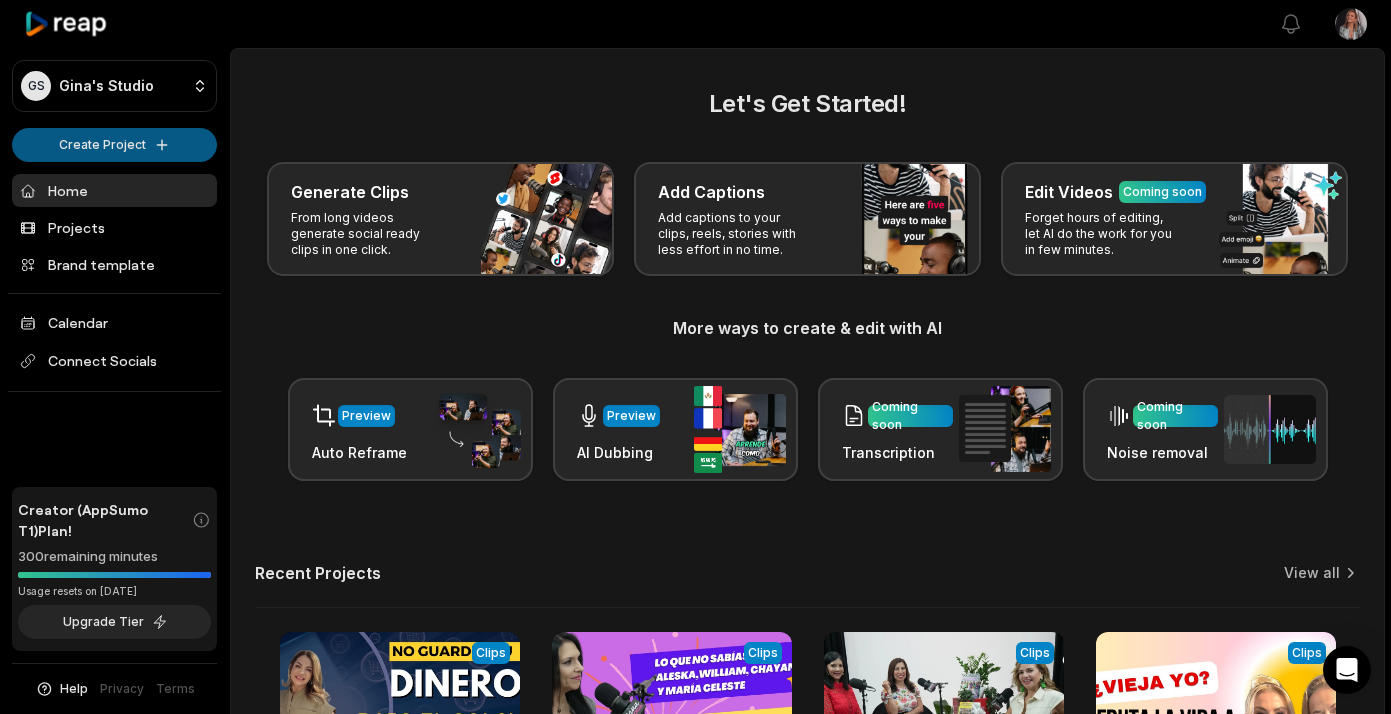click on "GS Gina's Studio Create Project Home Projects Brand template Calendar Connect Socials Creator (AppSumo T1)  Plan! 300  remaining minutes *Usage resets on September 1, 2025 Upgrade Tier Help Privacy Terms Open sidebar View notifications Open user menu   Let's Get Started! Generate Clips From long videos generate social ready clips in one click. Add Captions Add captions to your clips, reels, stories with less effort in no time. Edit Videos Coming soon Forget hours of editing, let AI do the work for you in few minutes. More ways to create & edit with AI Preview Auto Reframe Preview AI Dubbing Coming soon Transcription Coming soon Noise removal Recent Projects View all View Clips Clips 11:52 Tu dinero se está pudriendo bajo el colchón -  Lo que nadie te dice sobre inversiones y seguros Open options 12 days ago View Clips Clips 44:31 ¡Esto NO es chisme! Aleska, William y Chayanne bajo la lupa de Mandy Fridmann Open options 15 days ago View Clips Clips 36:56 Open options 23 days ago View Clips Clips 49:34" at bounding box center (695, 357) 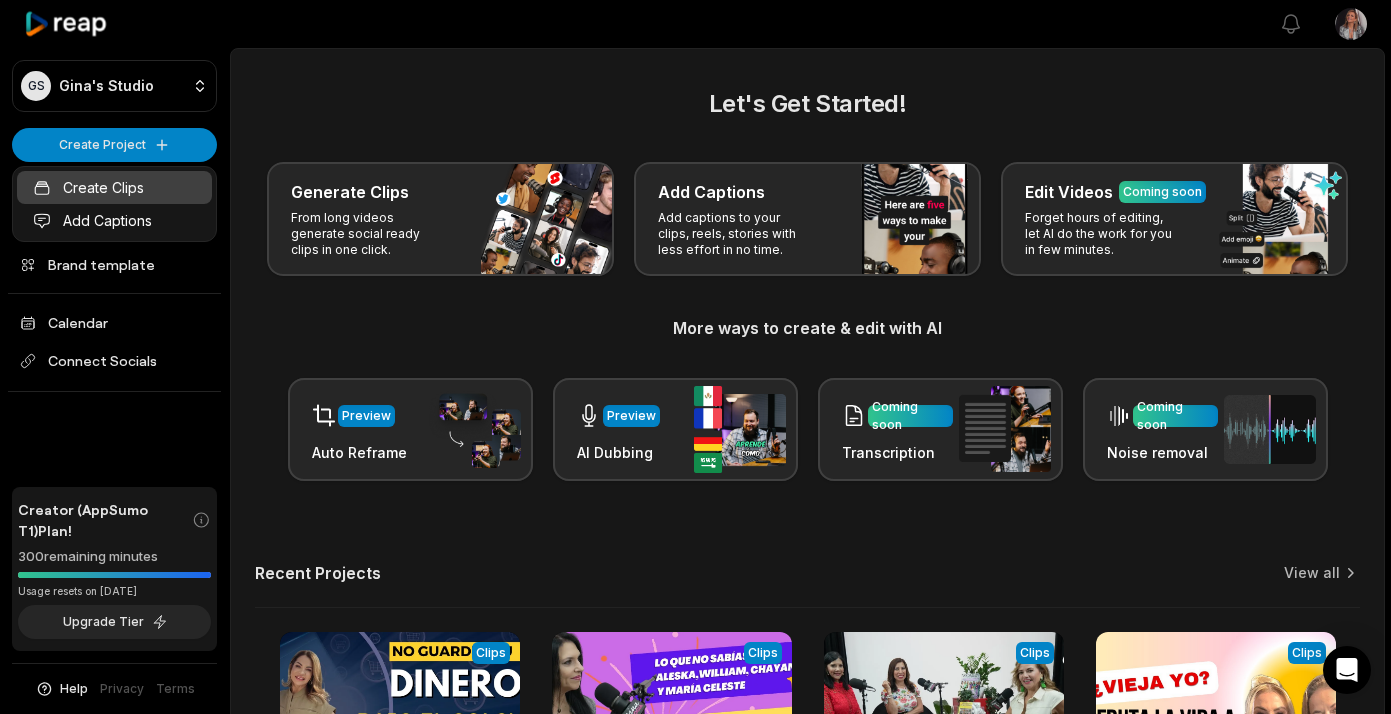 click on "Create Clips" at bounding box center [114, 187] 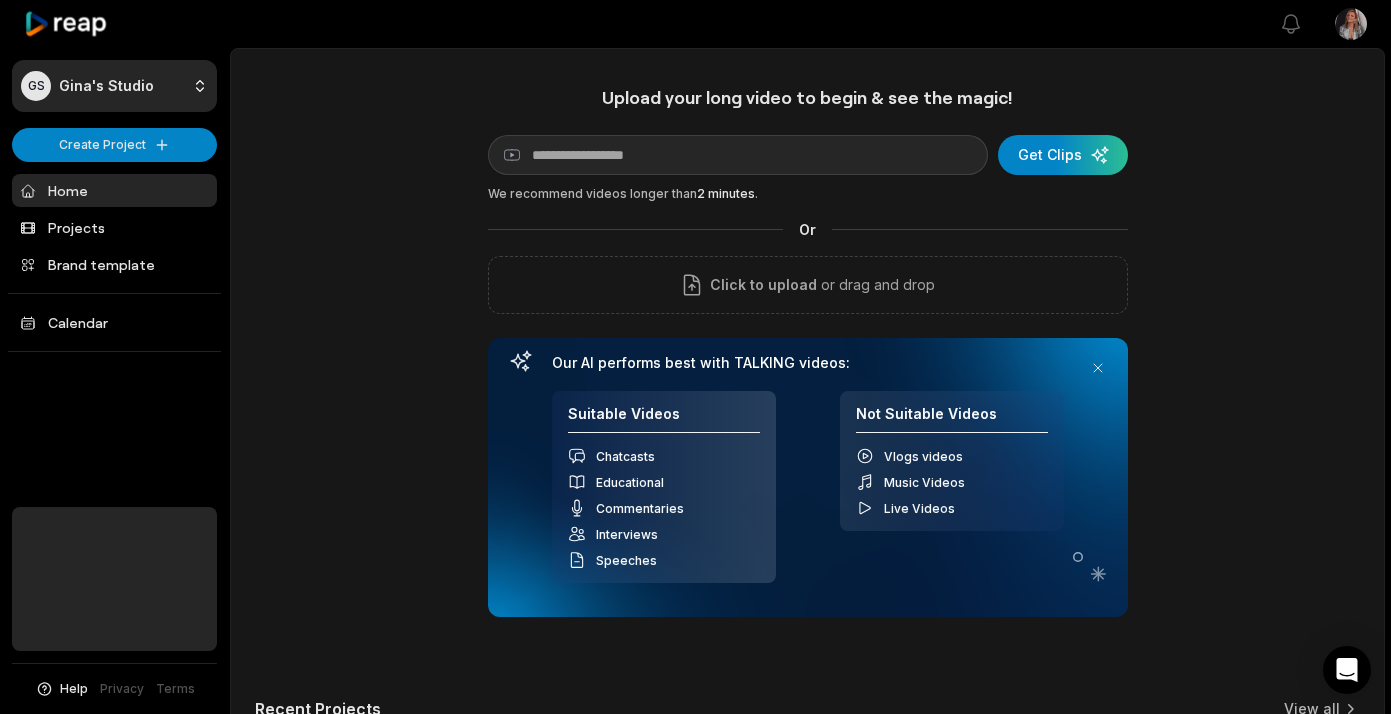 scroll, scrollTop: 0, scrollLeft: 0, axis: both 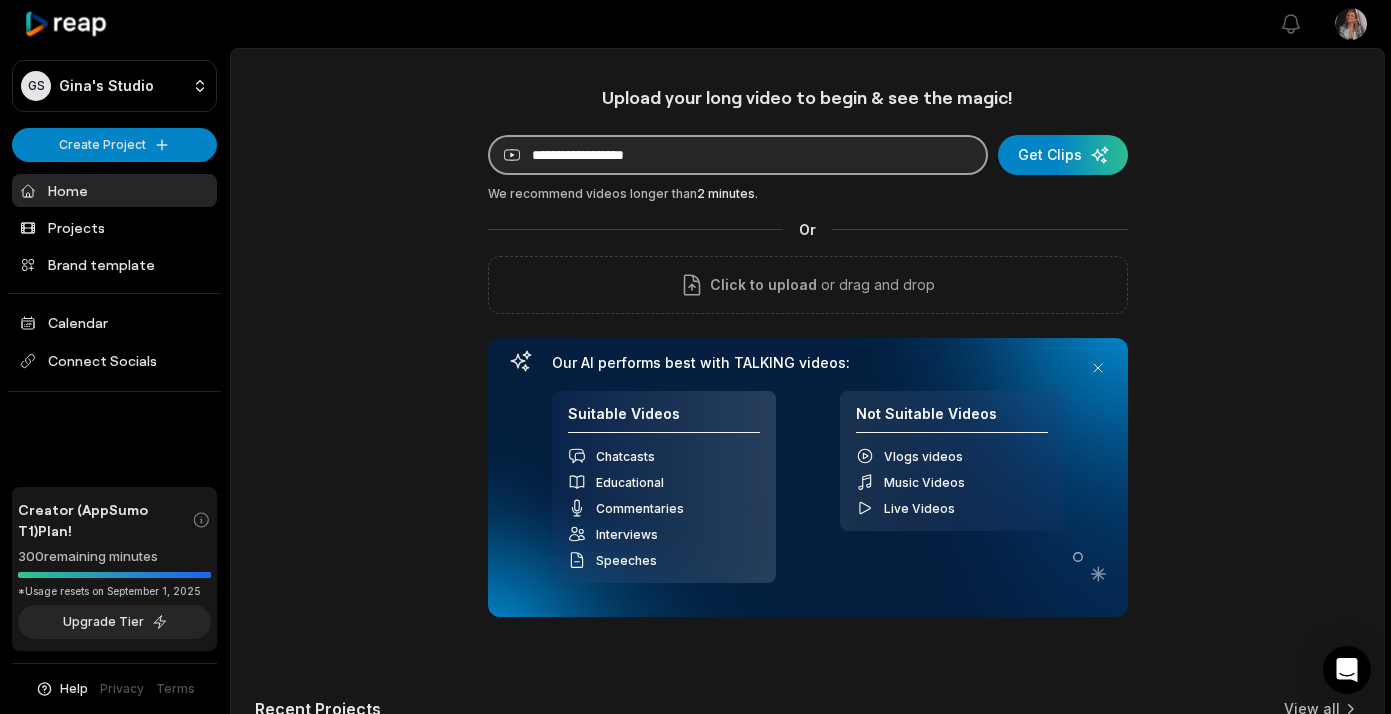 click at bounding box center [738, 155] 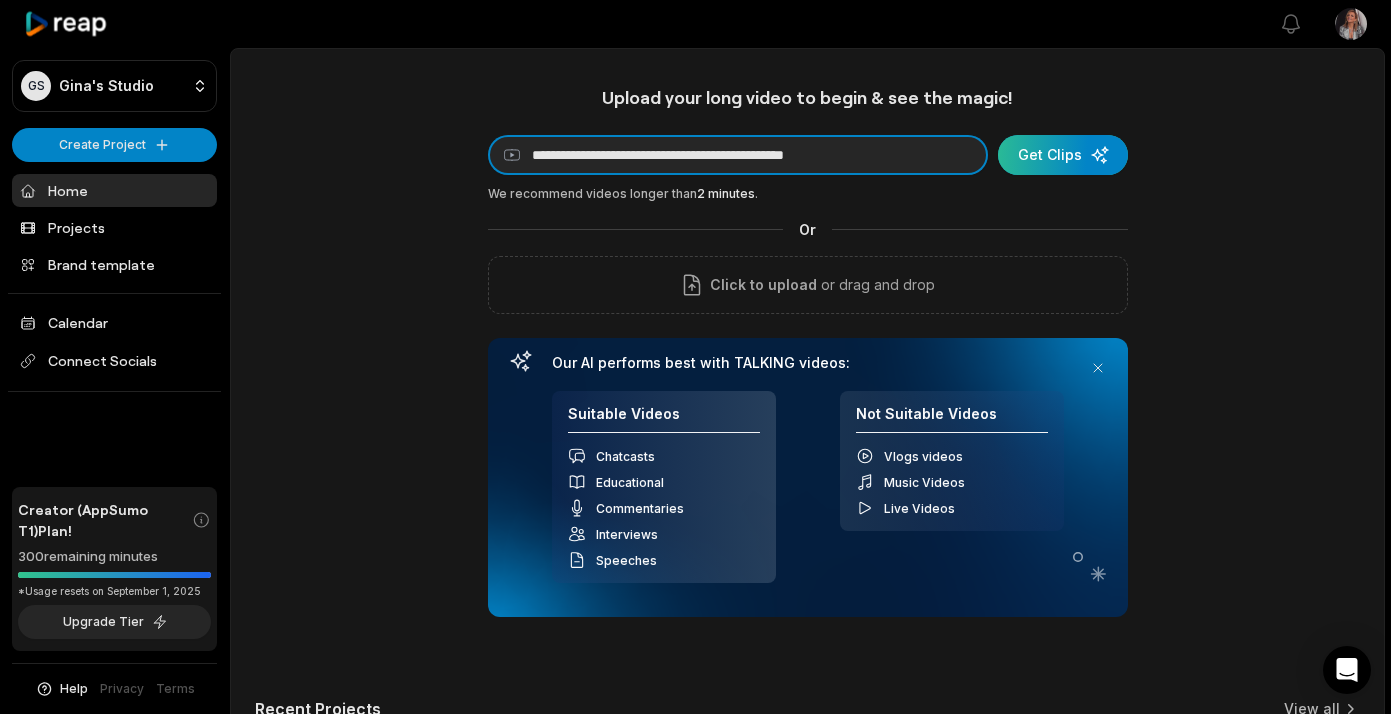 type on "**********" 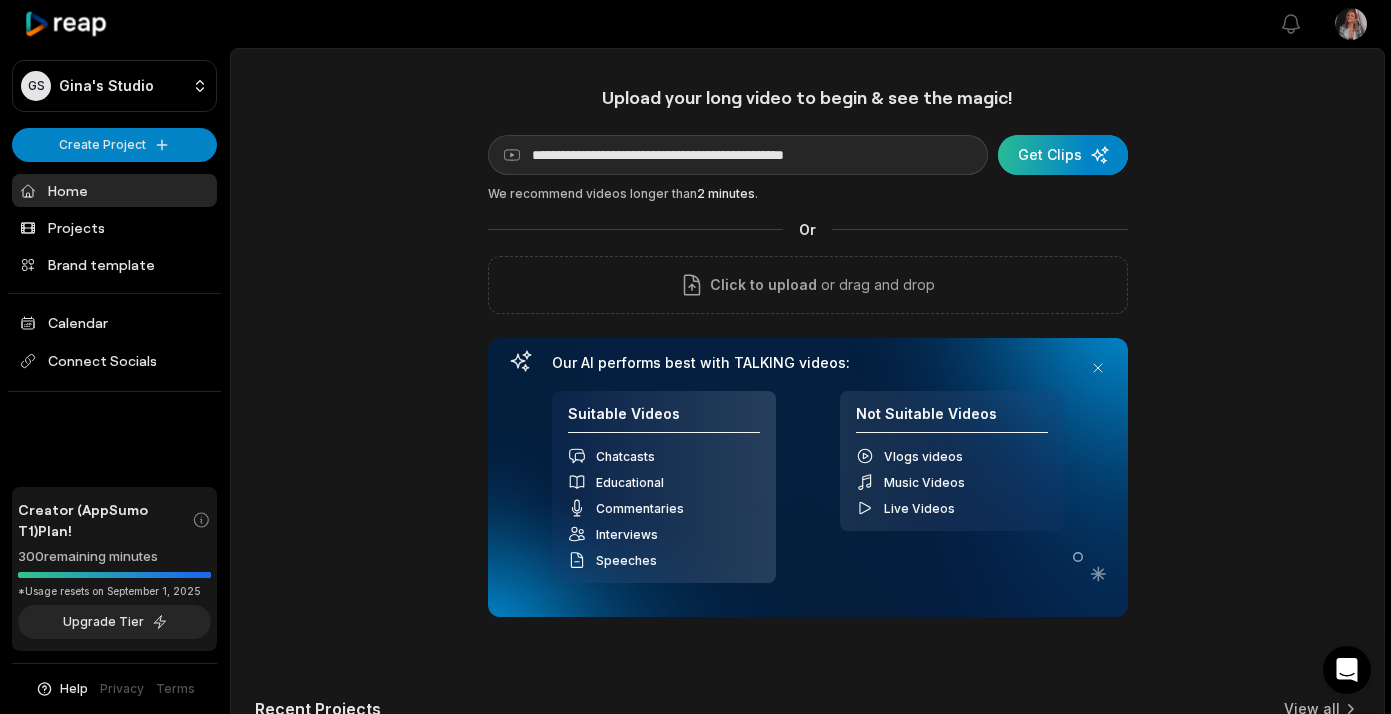 click at bounding box center [1063, 155] 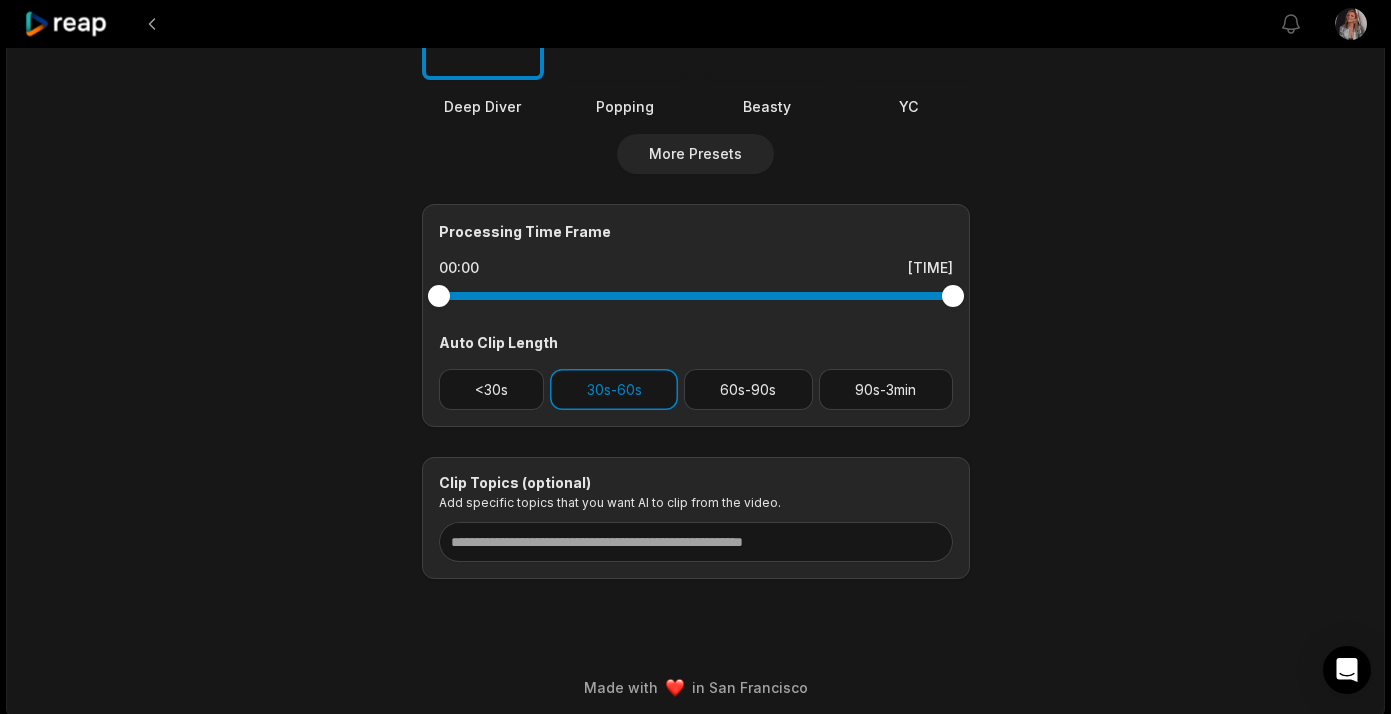 scroll, scrollTop: 736, scrollLeft: 0, axis: vertical 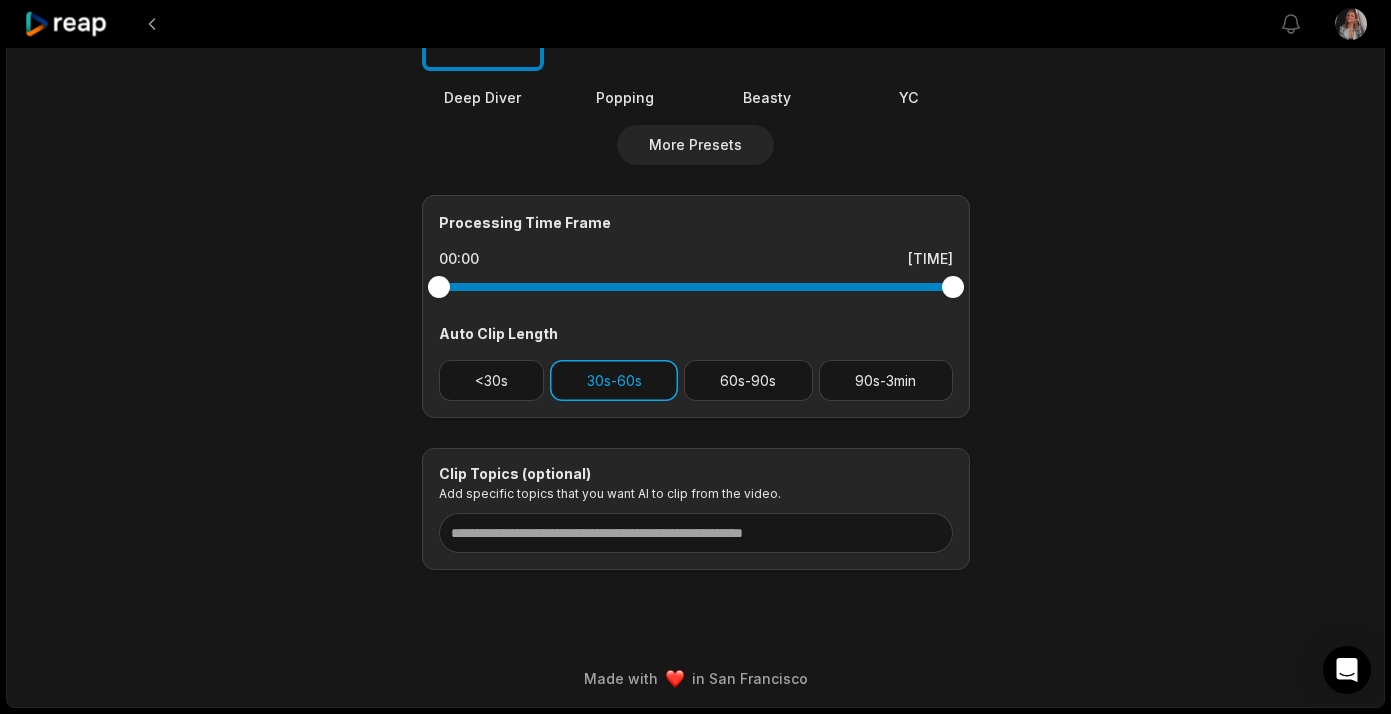 click on "30s-60s" at bounding box center (614, 380) 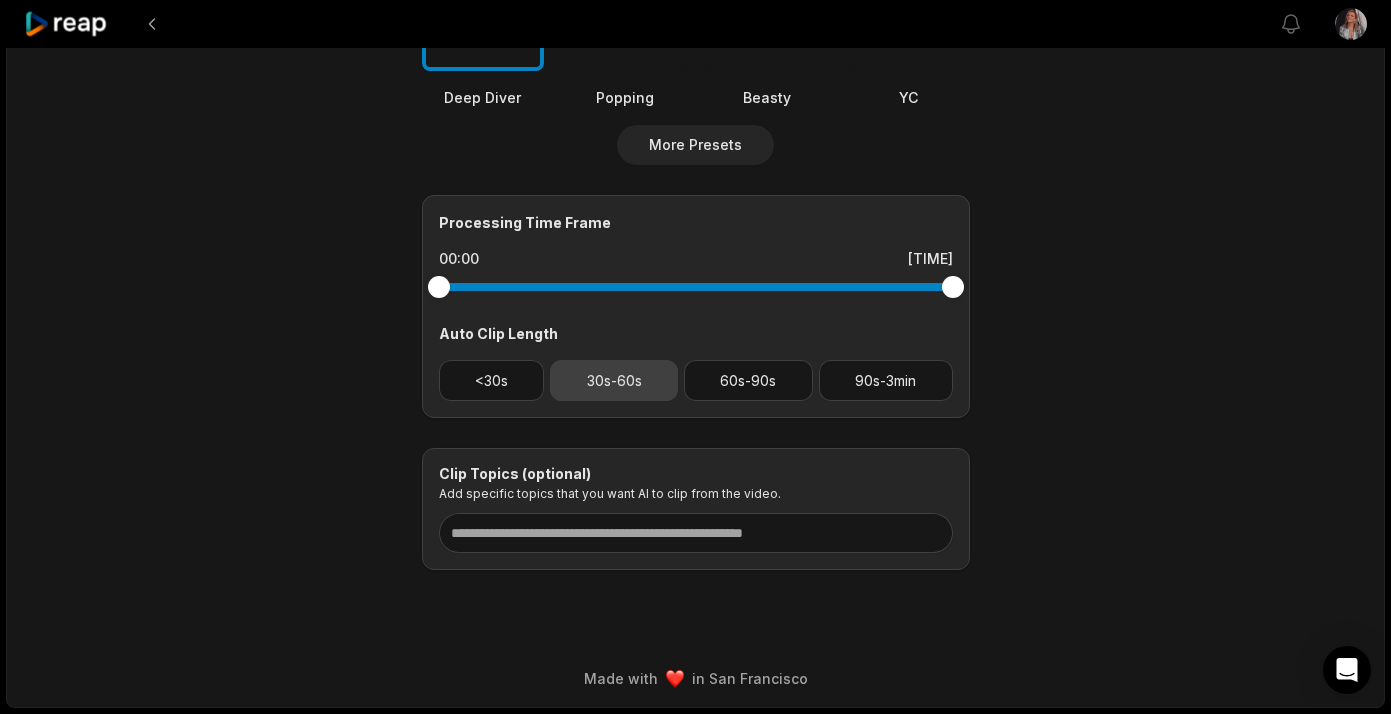 click on "30s-60s" at bounding box center [614, 380] 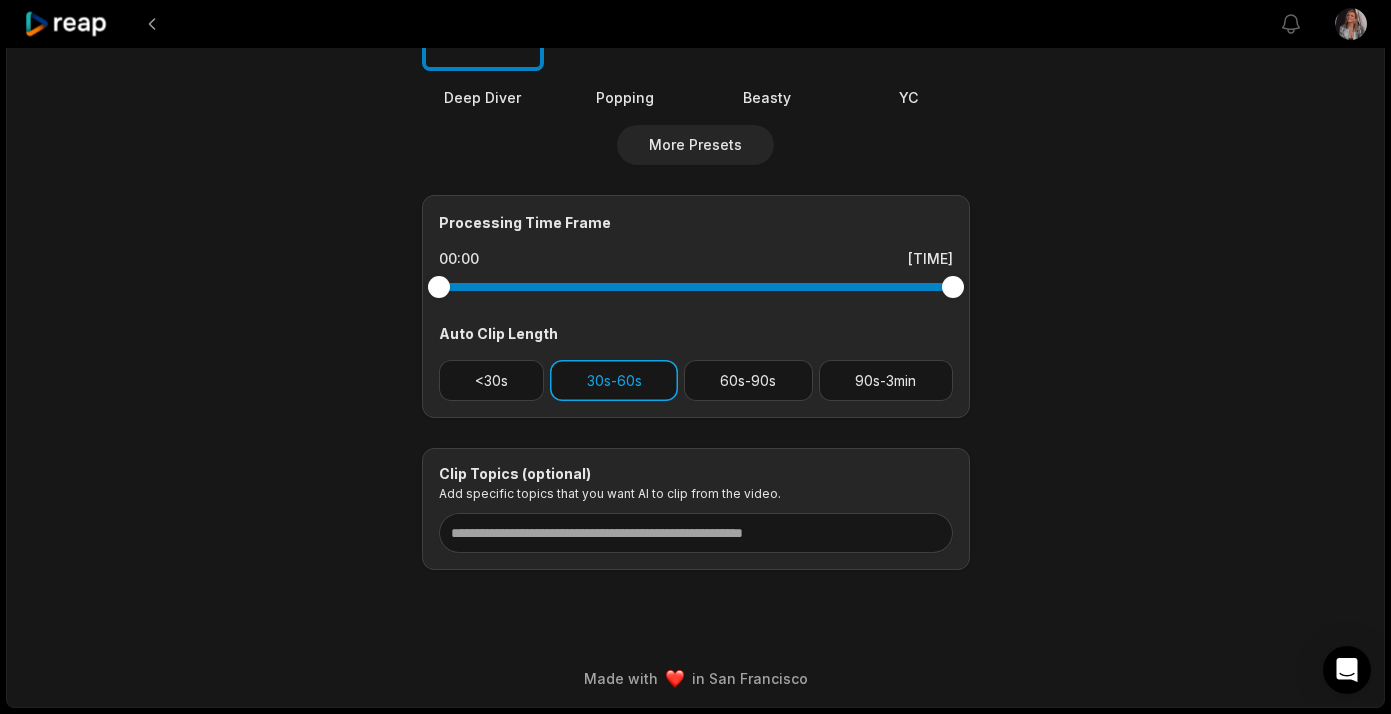 scroll, scrollTop: 0, scrollLeft: 0, axis: both 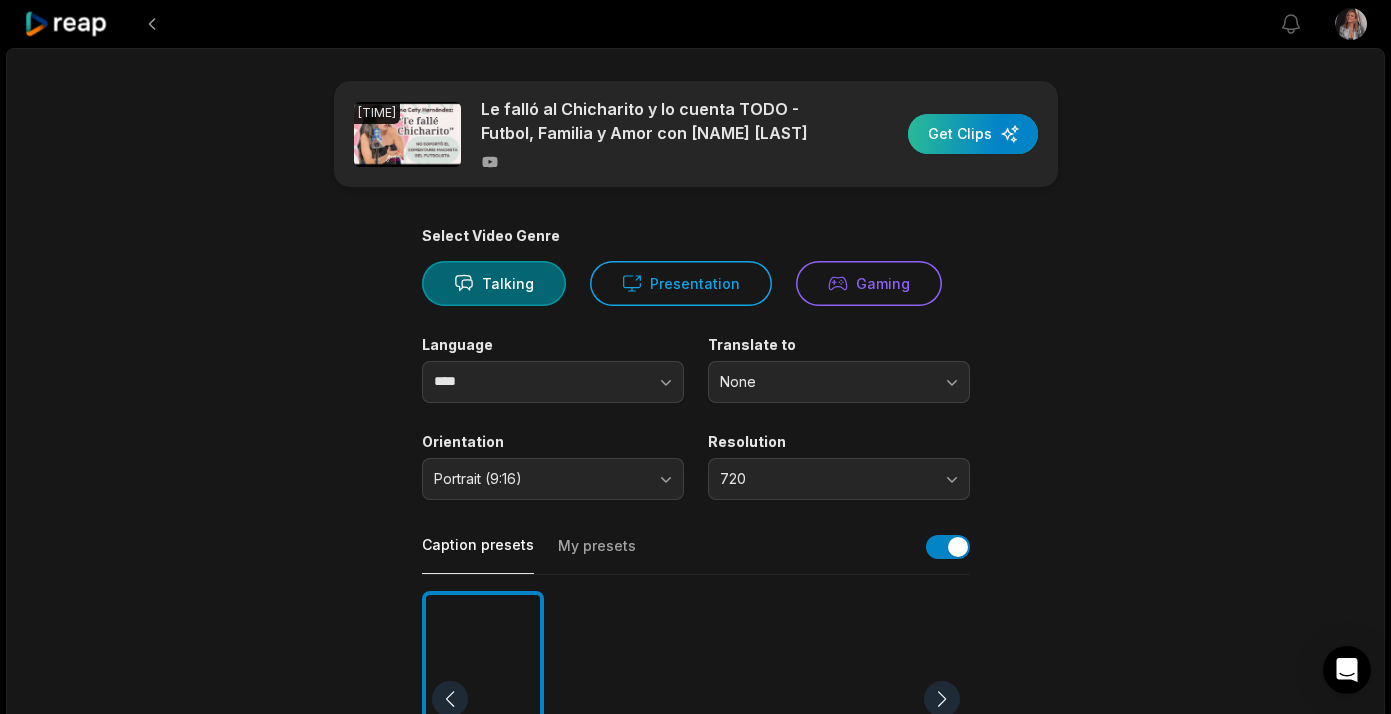 click at bounding box center [973, 134] 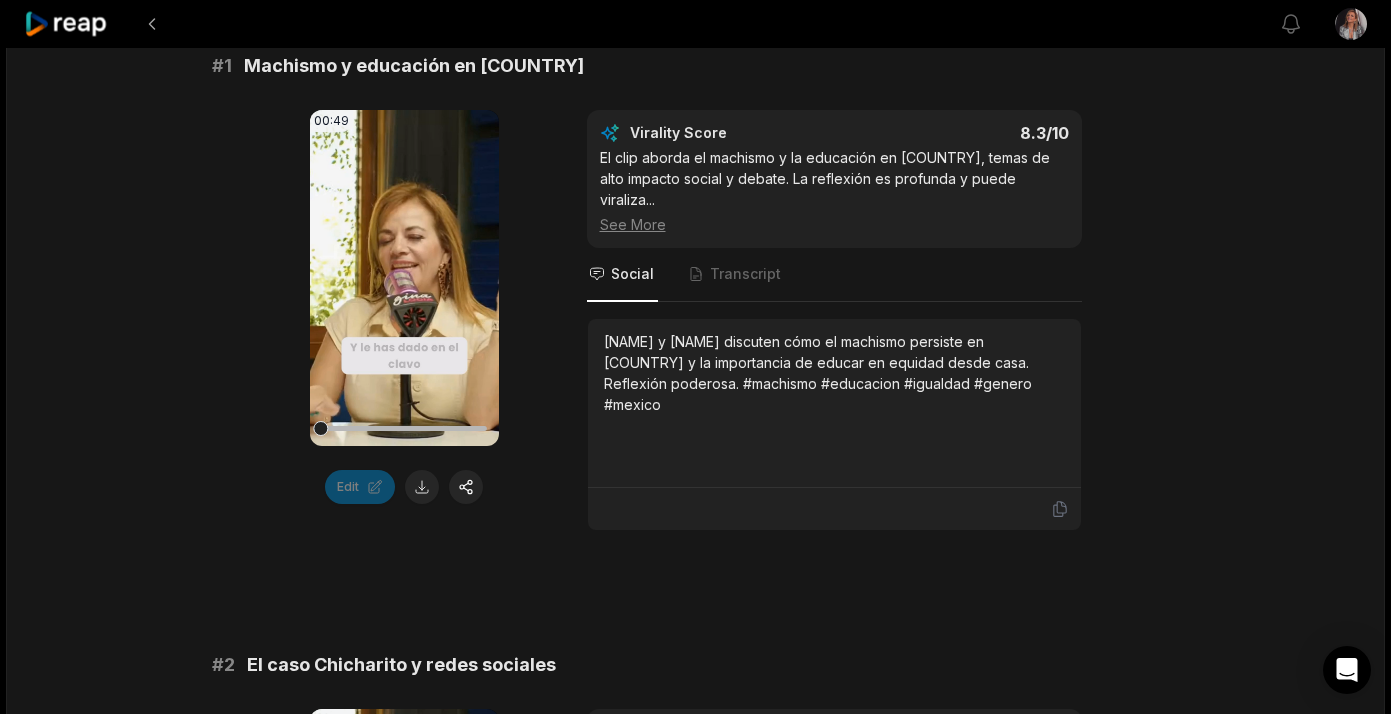 scroll, scrollTop: 371, scrollLeft: 0, axis: vertical 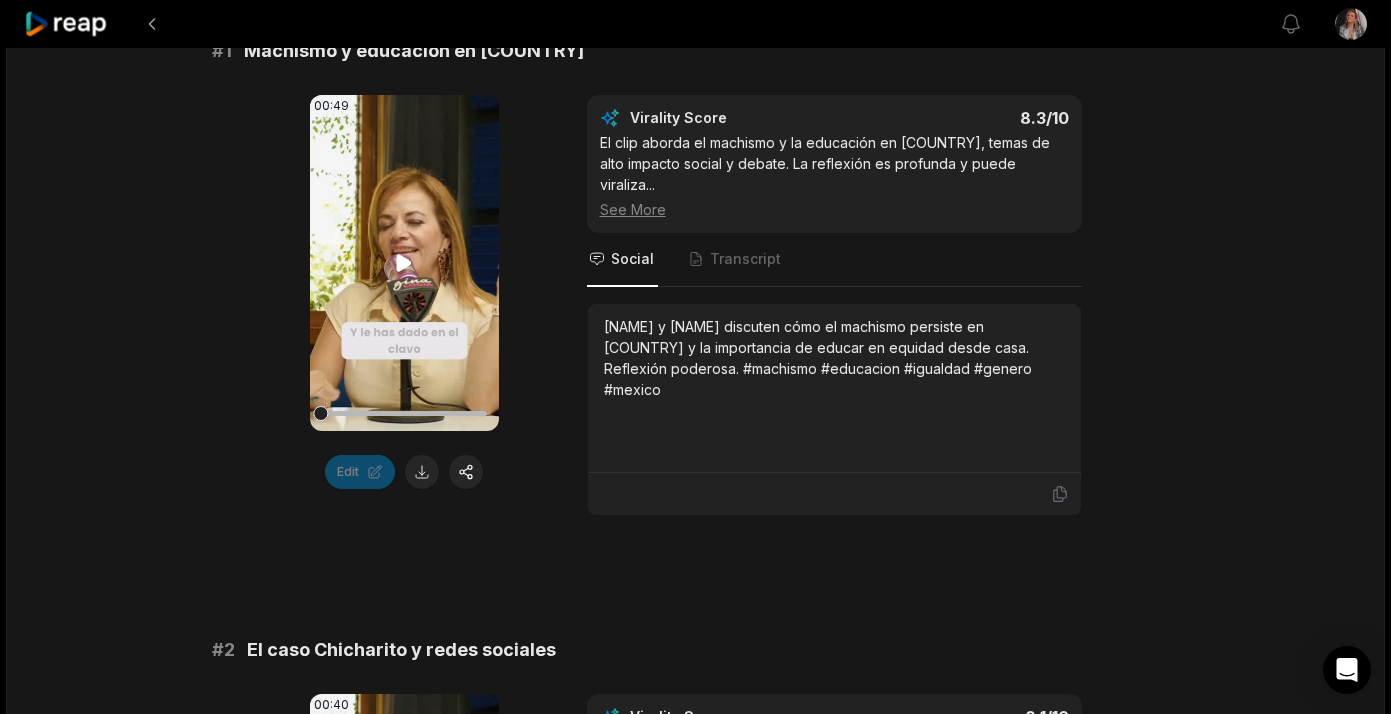 click 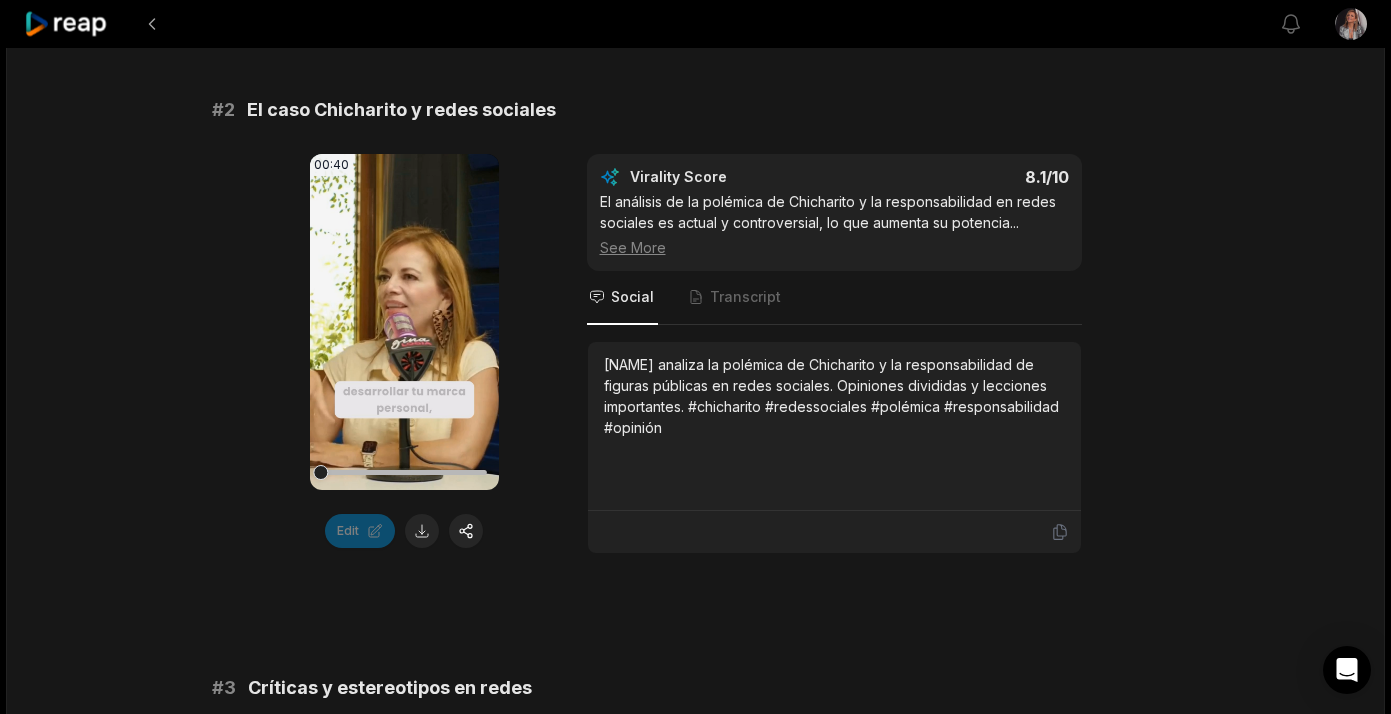 scroll, scrollTop: 913, scrollLeft: 0, axis: vertical 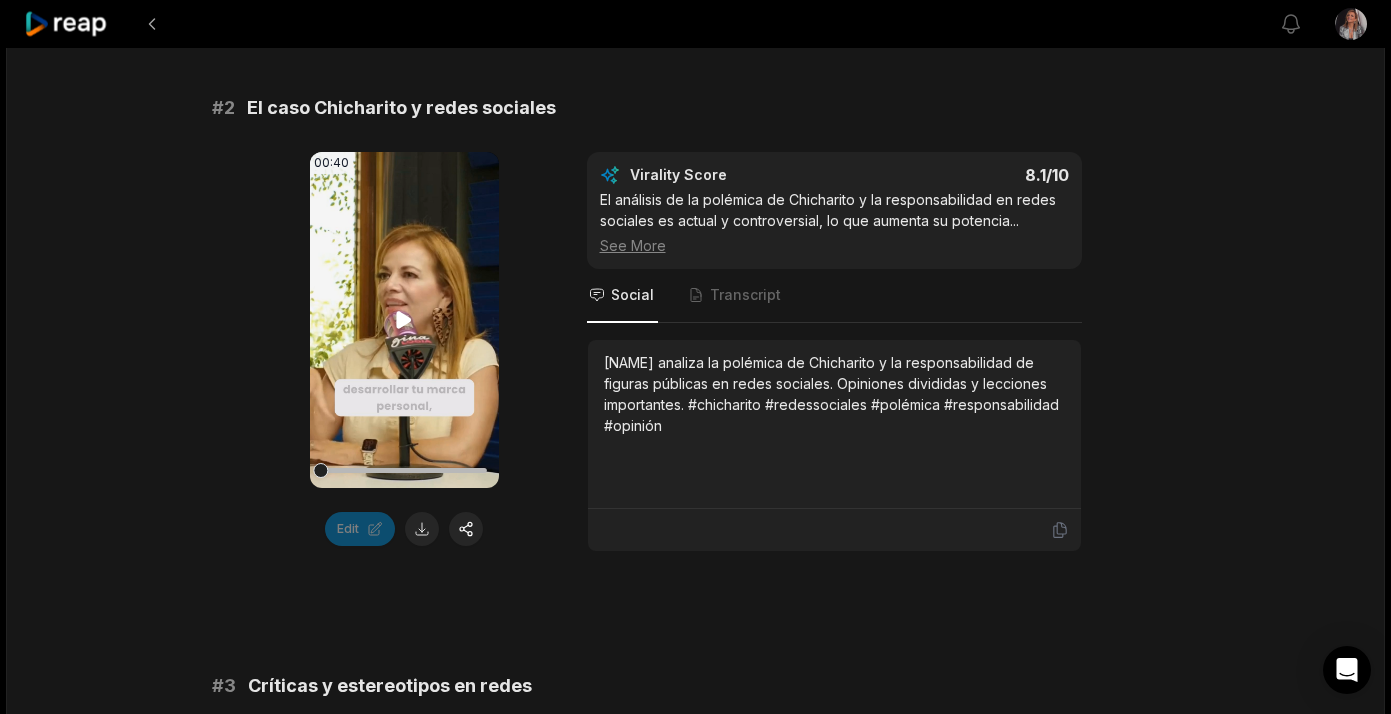click on "Your browser does not support mp4 format." at bounding box center (404, 320) 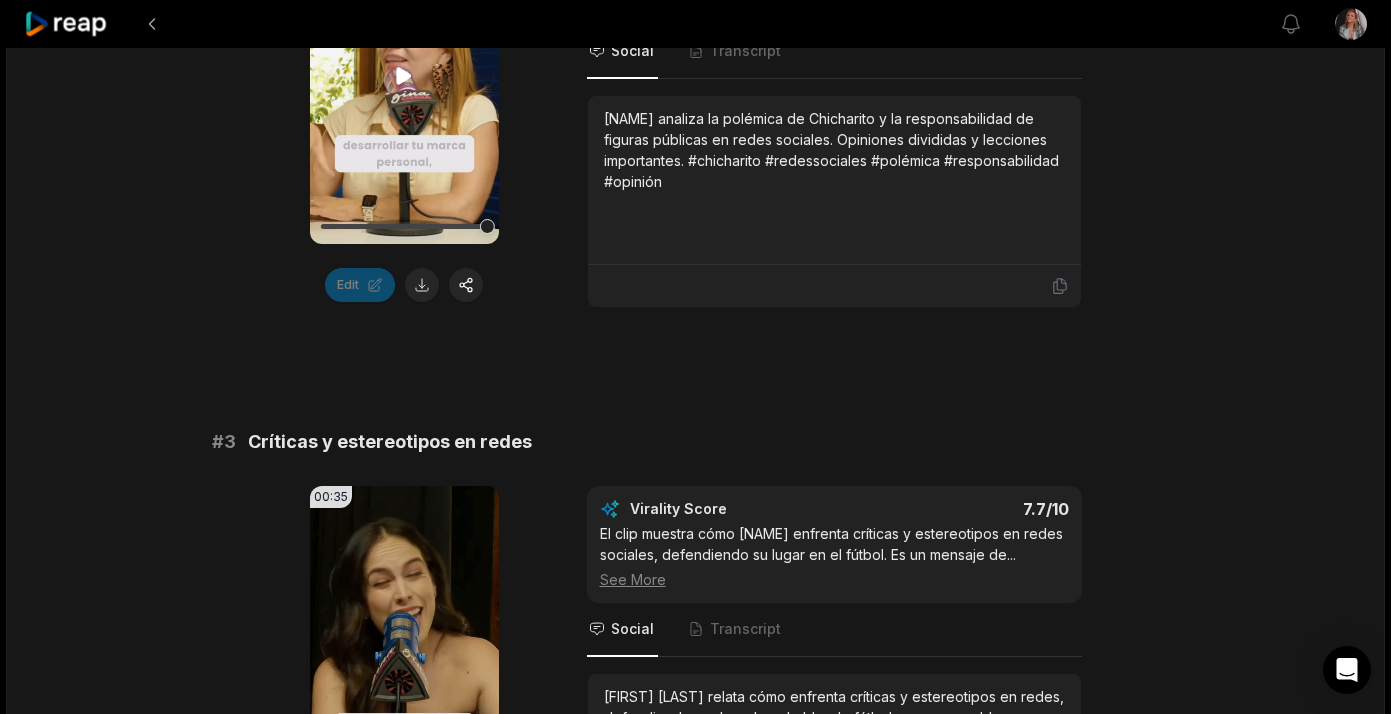 scroll, scrollTop: 1252, scrollLeft: 0, axis: vertical 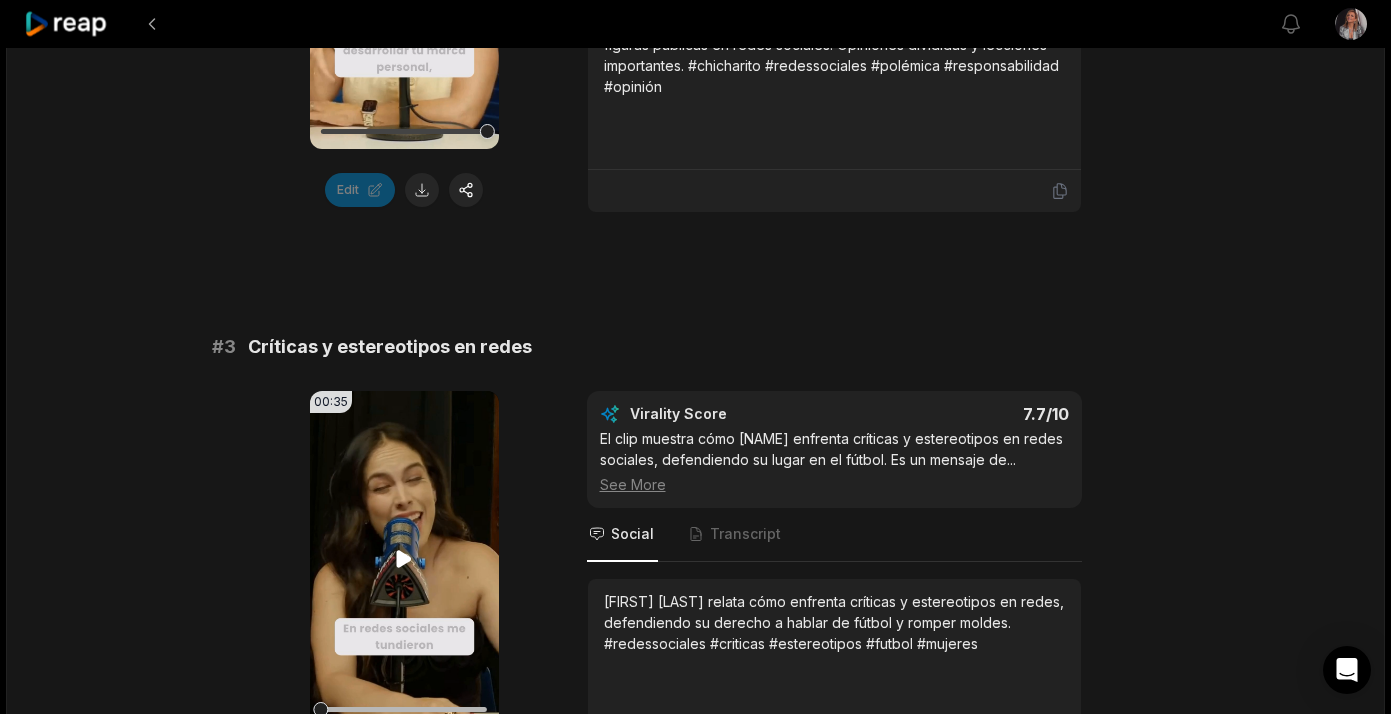 click 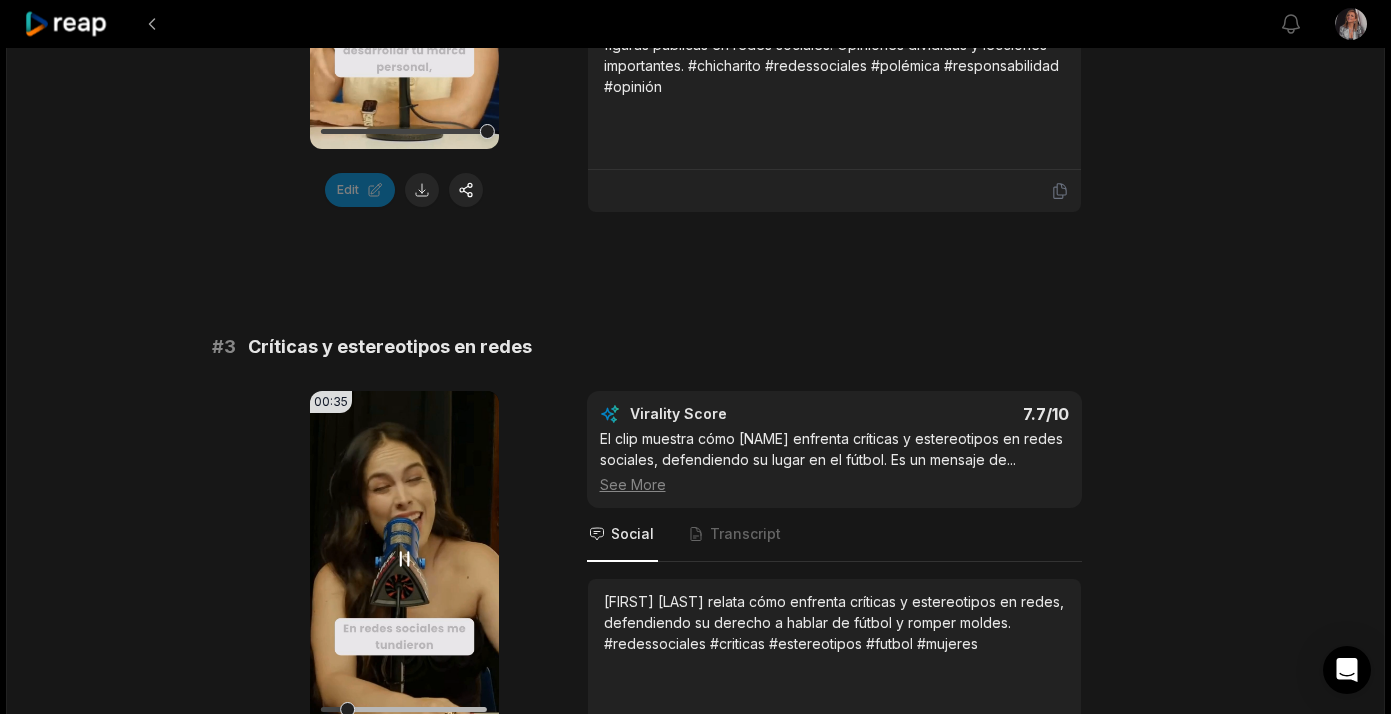 click on "Your browser does not support mp4 format." at bounding box center [404, 559] 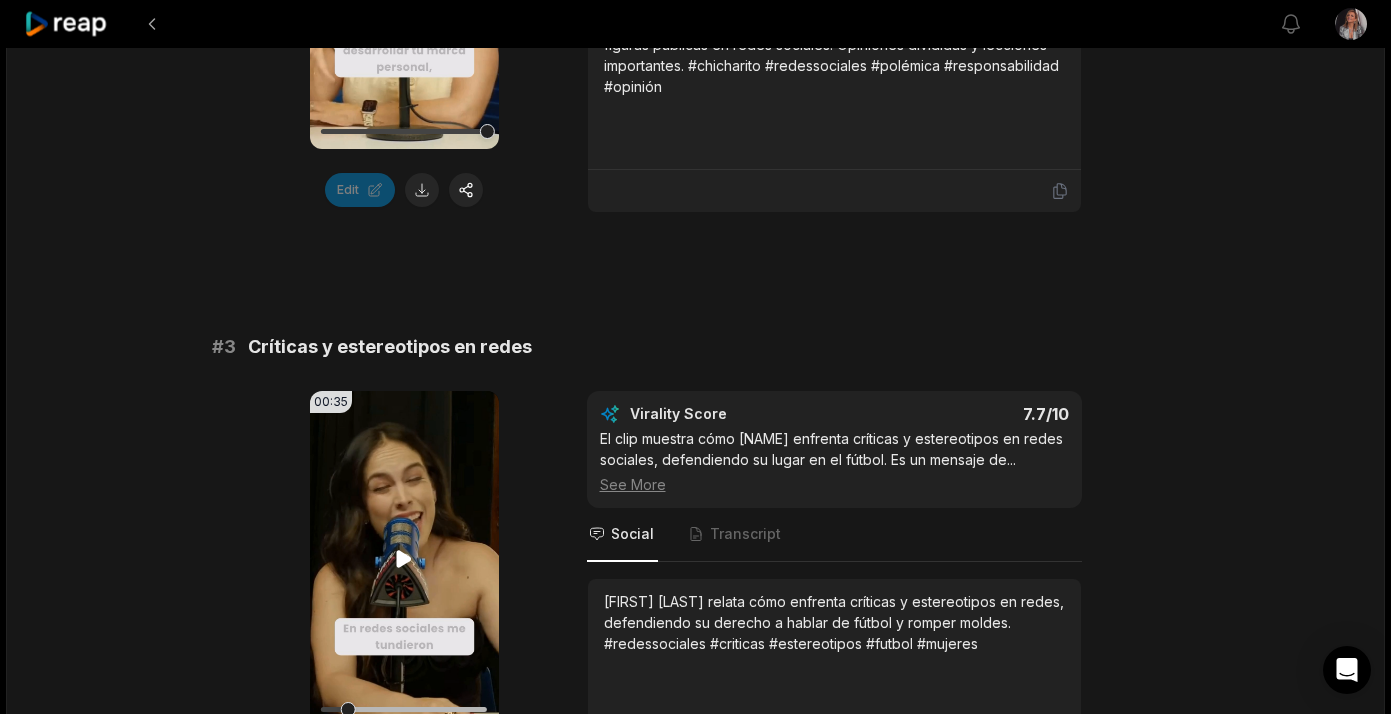 click on "Your browser does not support mp4 format." at bounding box center (404, 559) 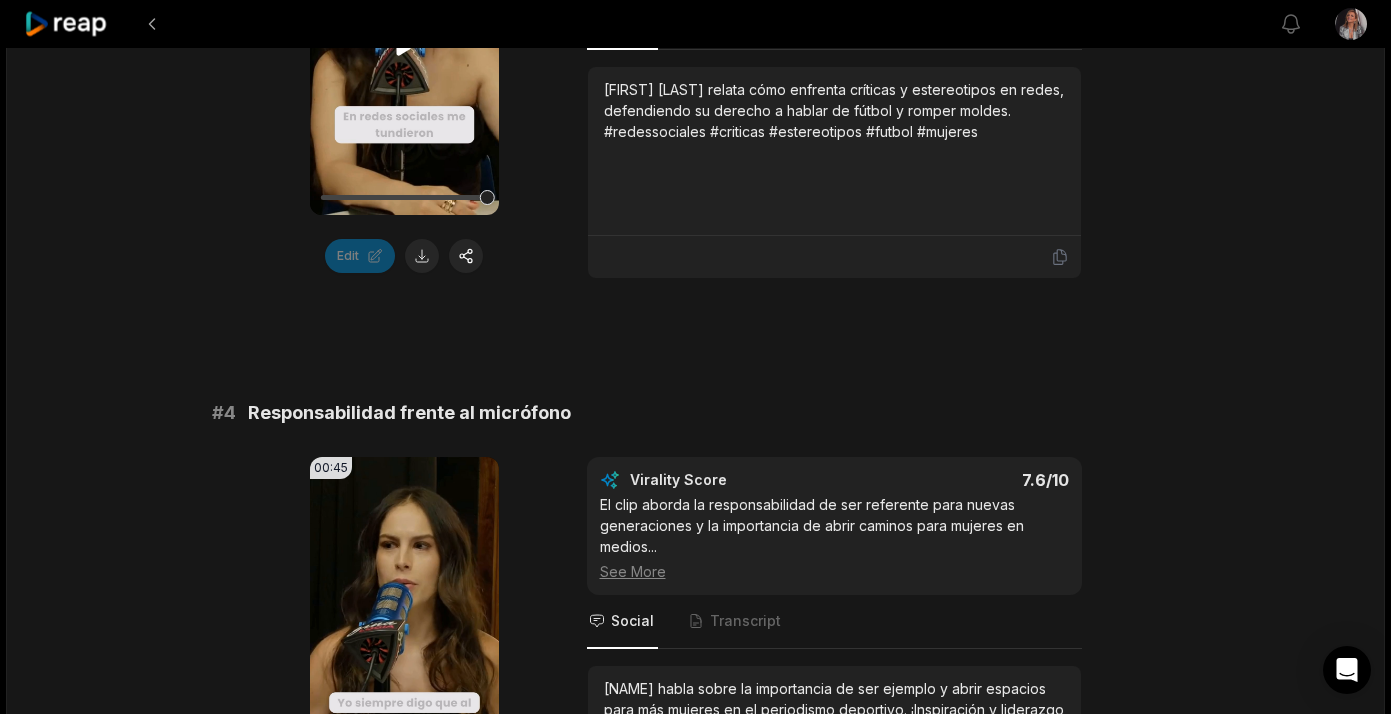 scroll, scrollTop: 1781, scrollLeft: 0, axis: vertical 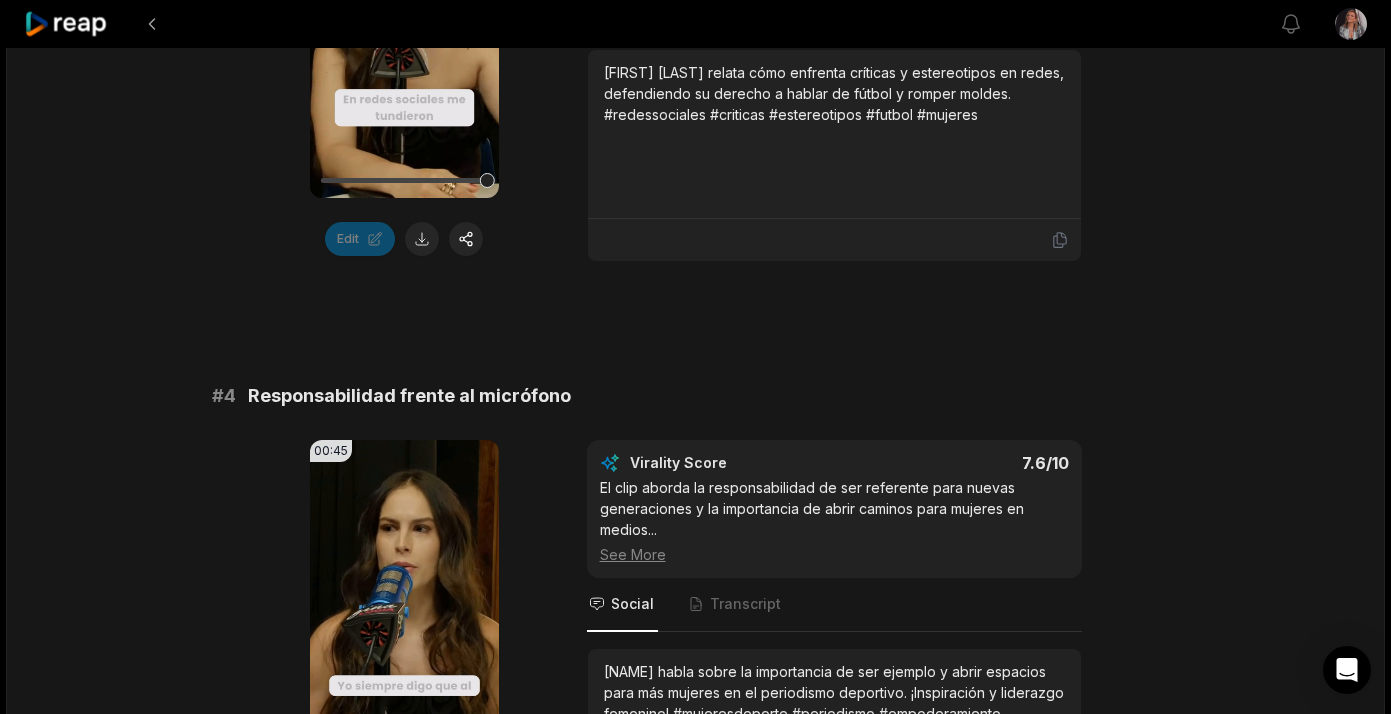click on "Your browser does not support mp4 format." at bounding box center (404, 608) 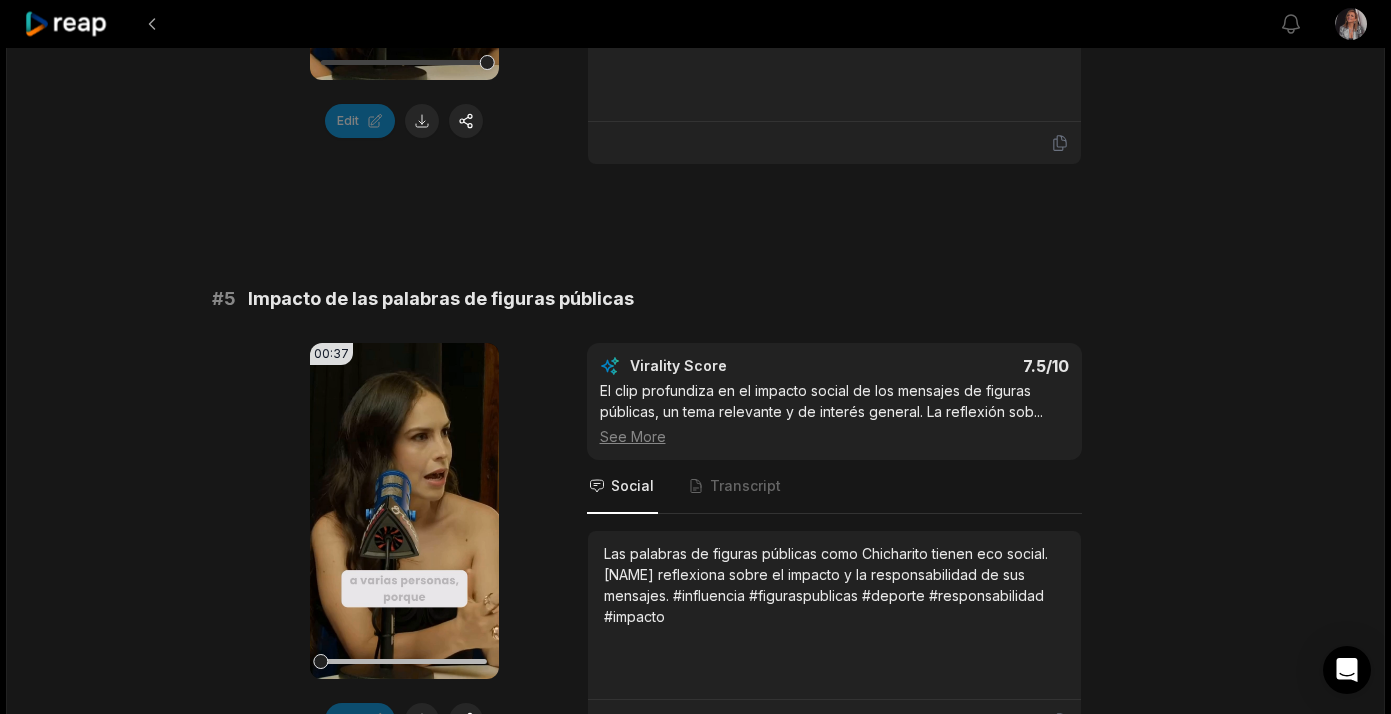 scroll, scrollTop: 2535, scrollLeft: 0, axis: vertical 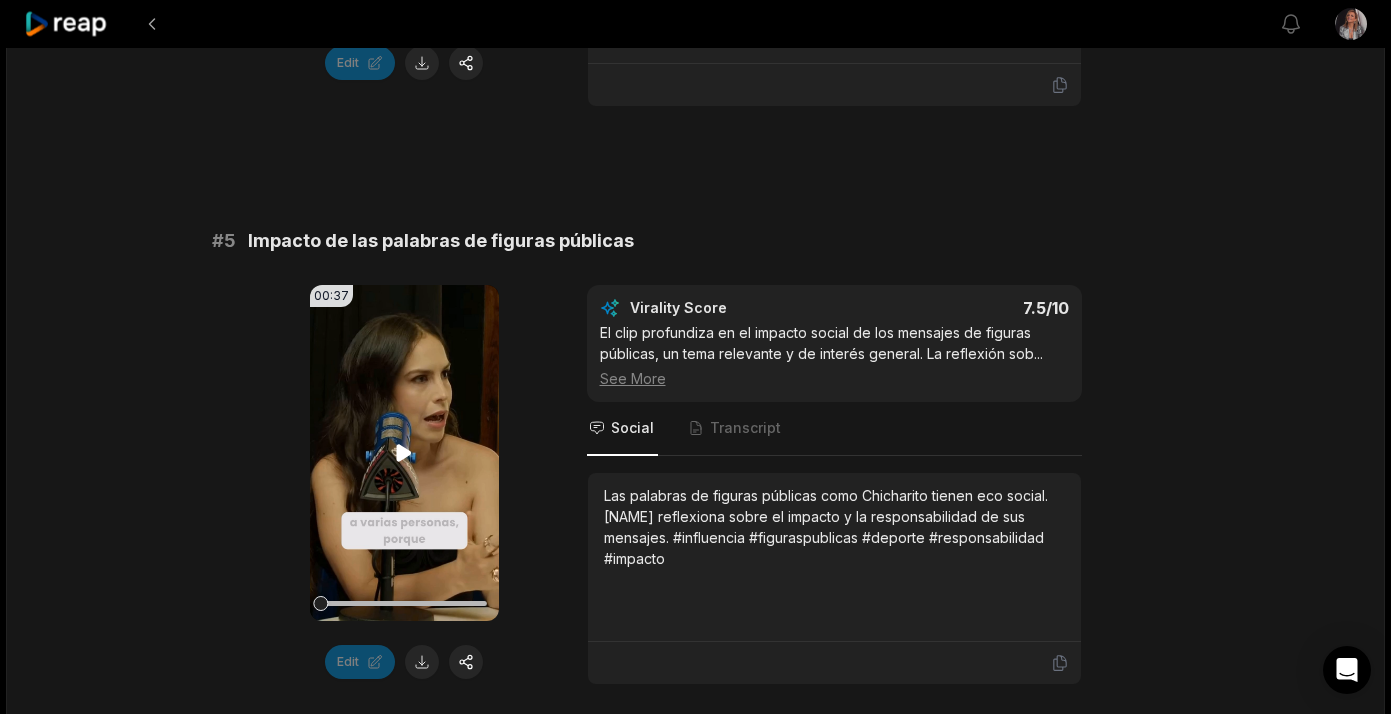 click 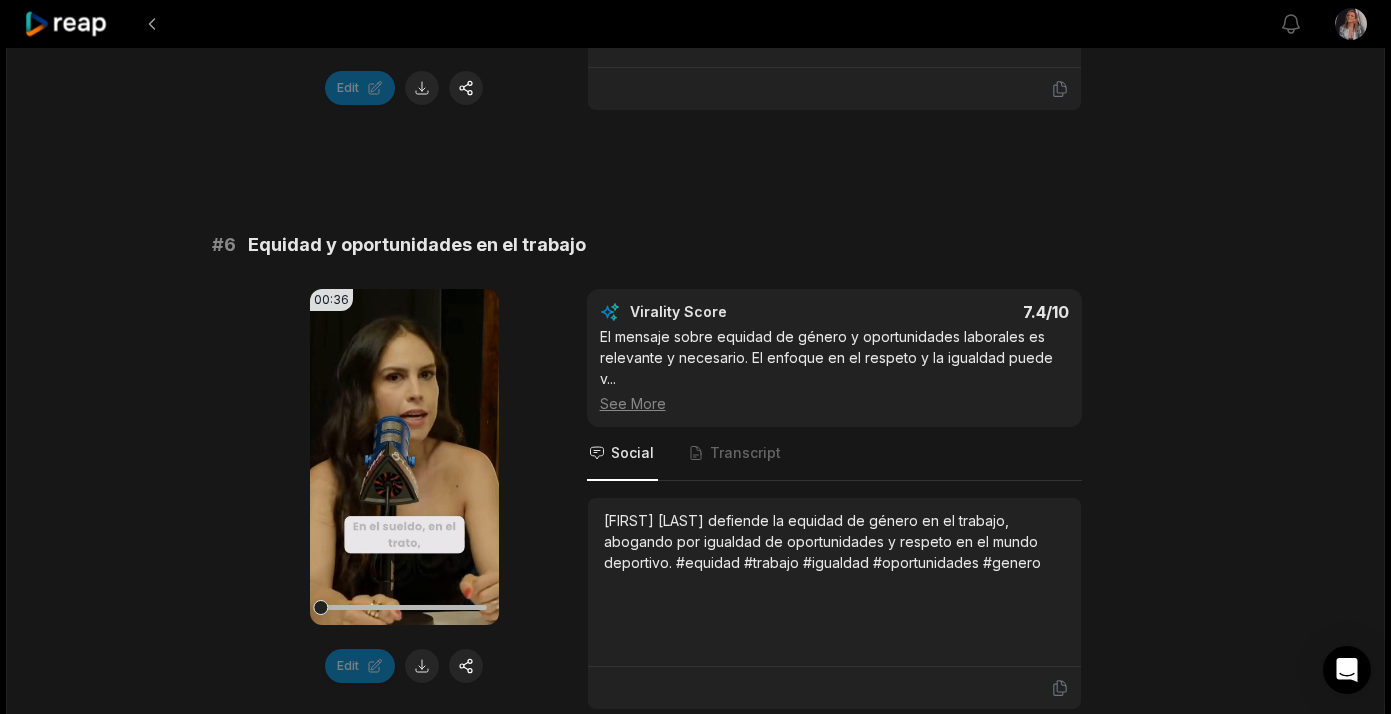 scroll, scrollTop: 3125, scrollLeft: 0, axis: vertical 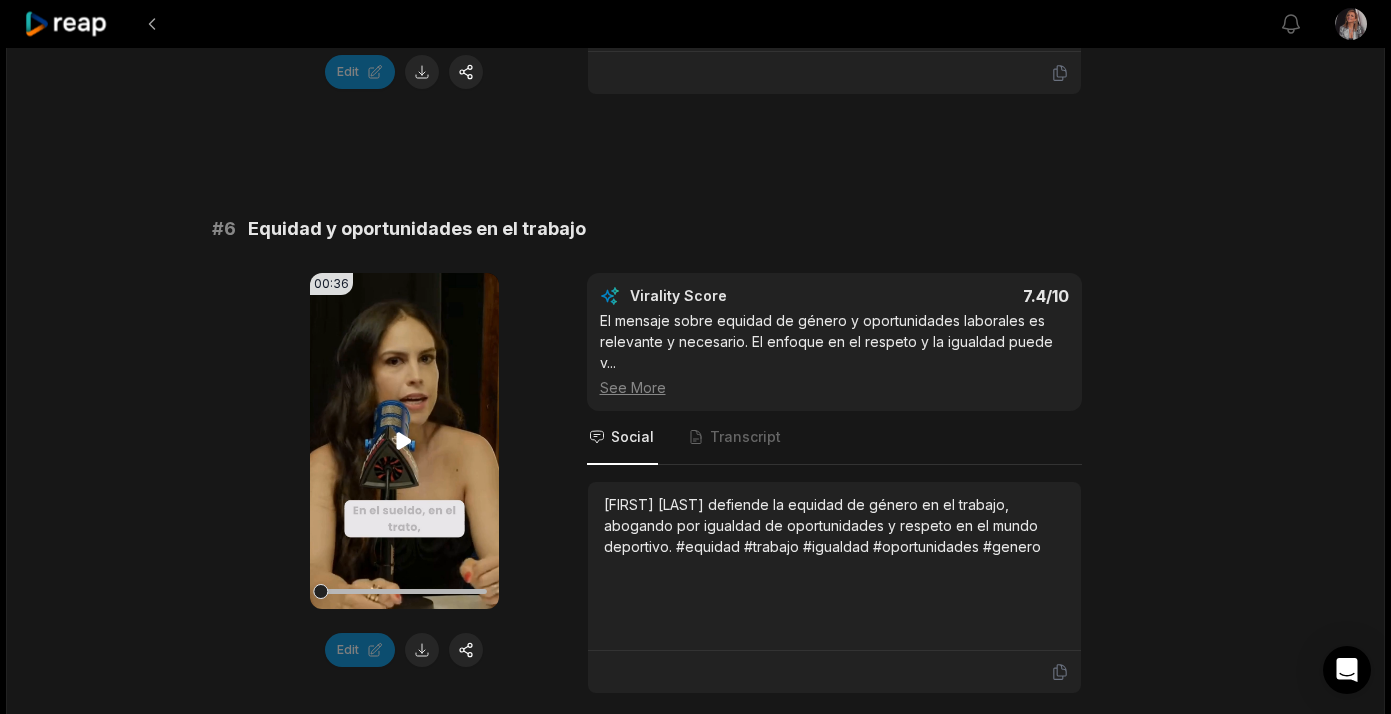 click on "Your browser does not support mp4 format." at bounding box center (404, 441) 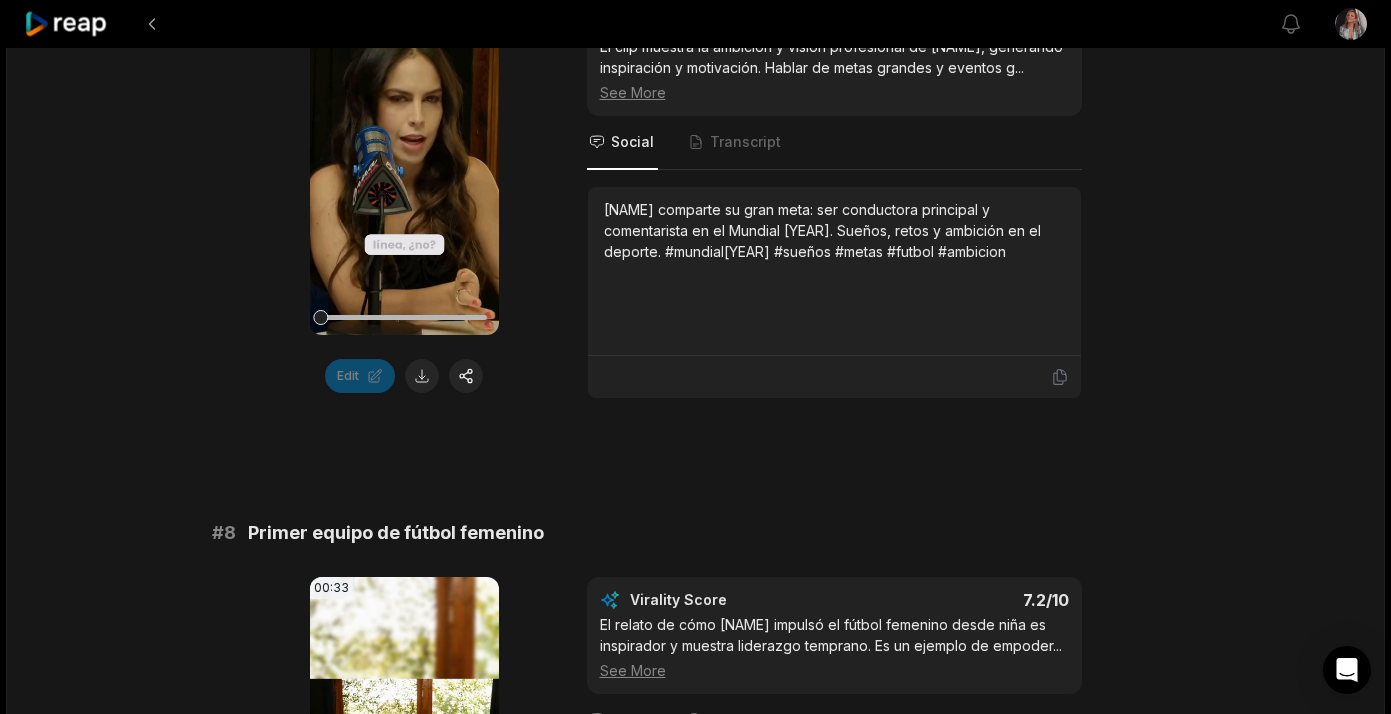scroll, scrollTop: 3973, scrollLeft: 0, axis: vertical 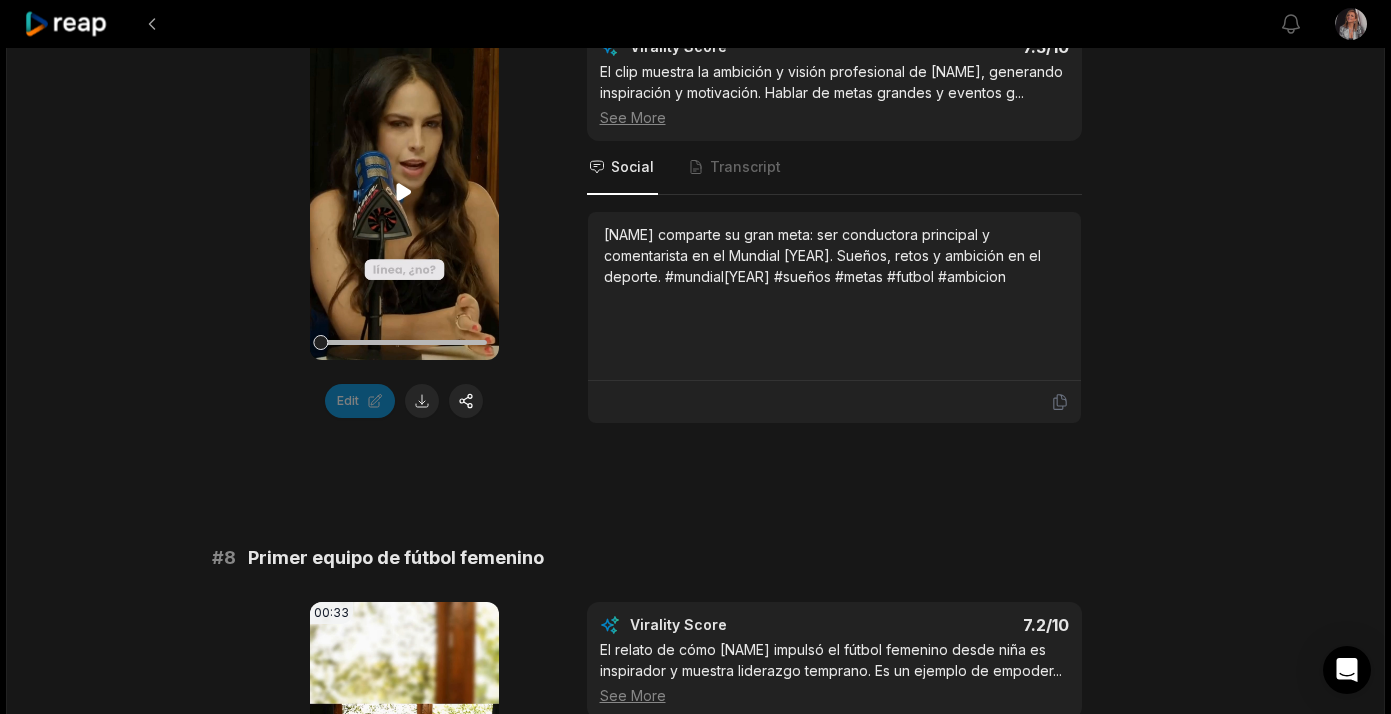 click 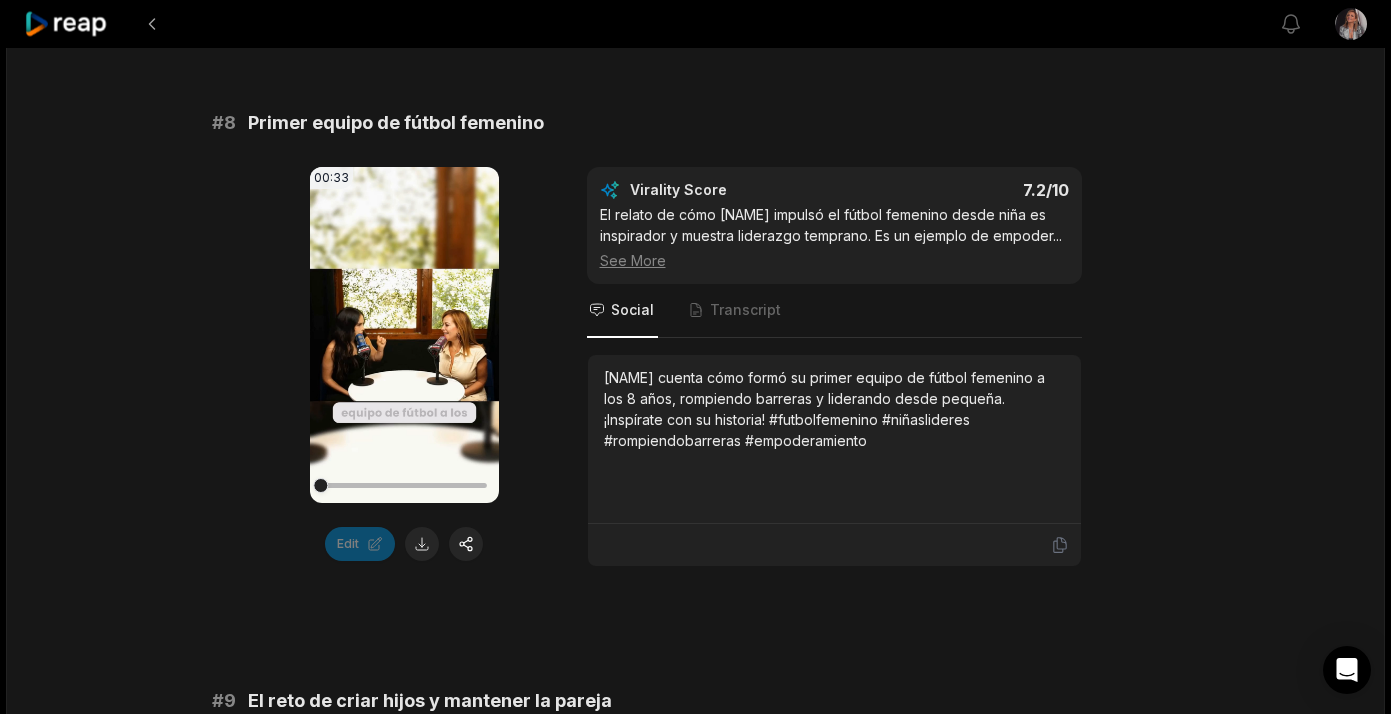 scroll, scrollTop: 4569, scrollLeft: 0, axis: vertical 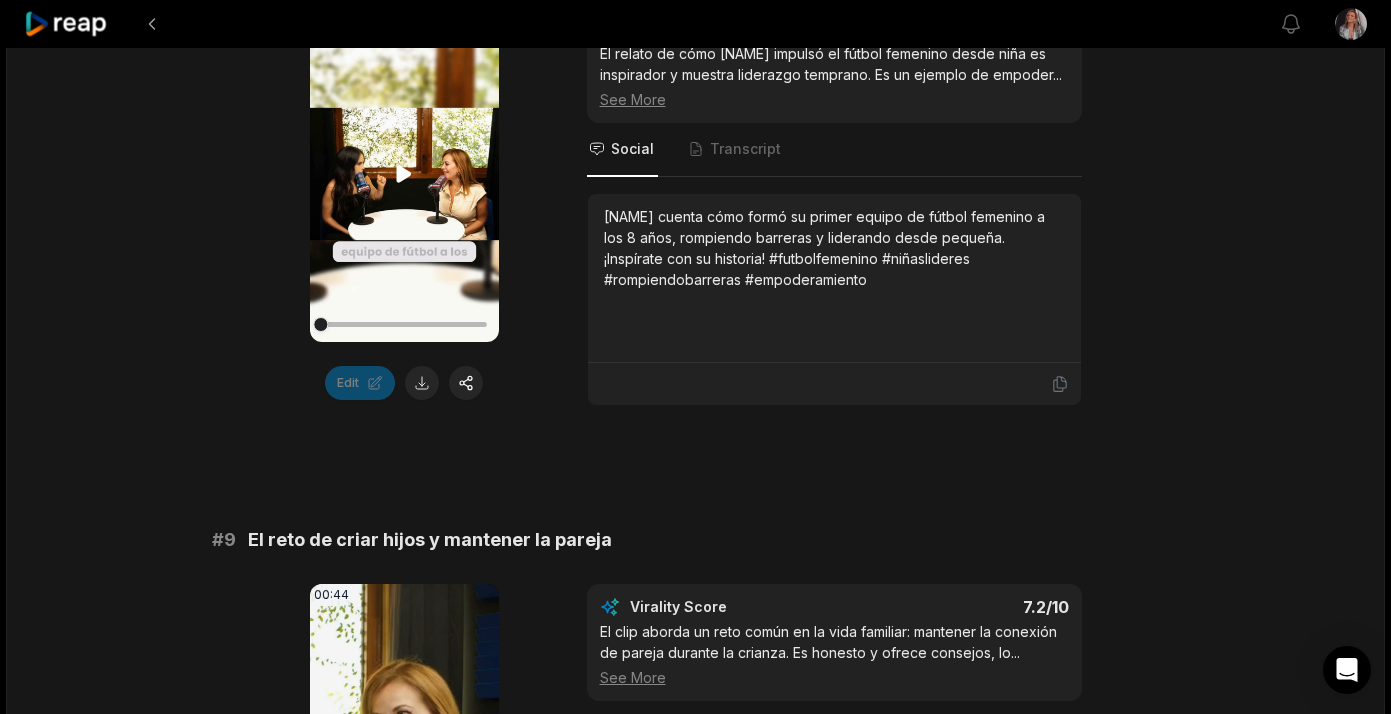 click on "Your browser does not support mp4 format." at bounding box center [404, 174] 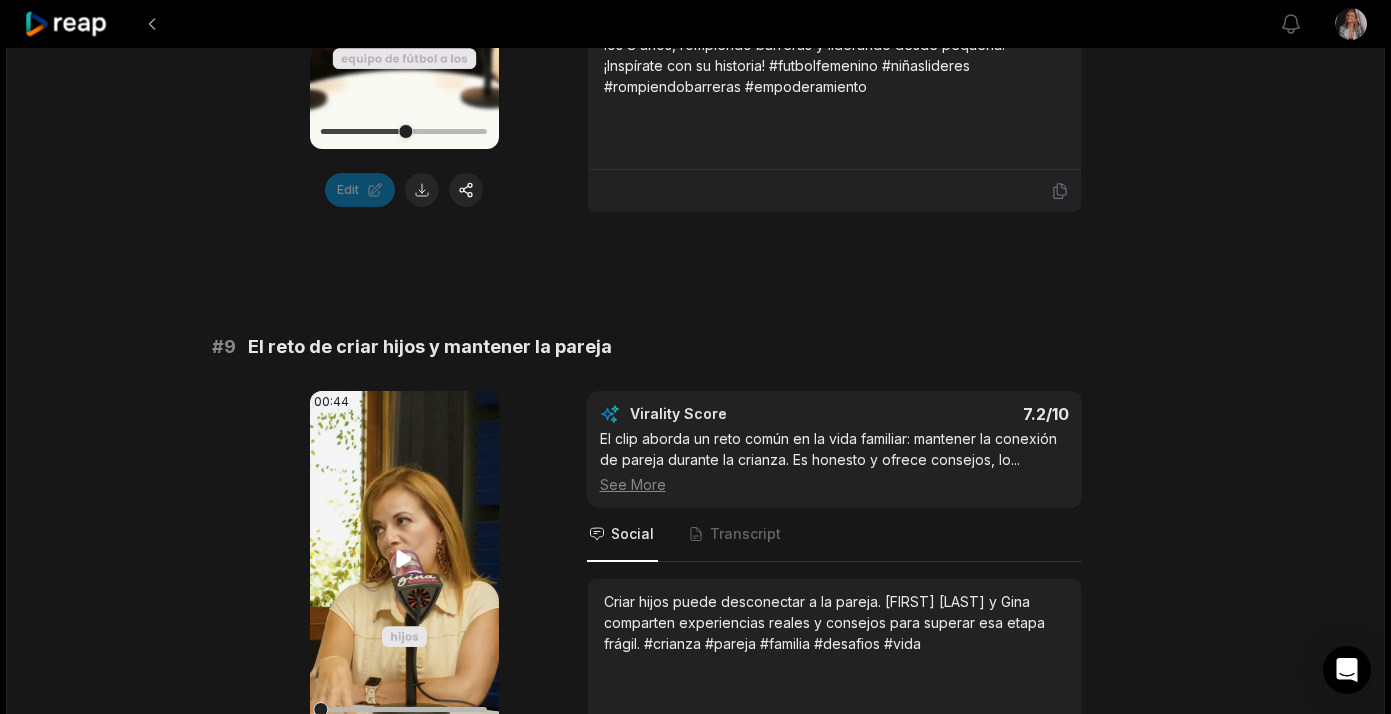 scroll, scrollTop: 4767, scrollLeft: 0, axis: vertical 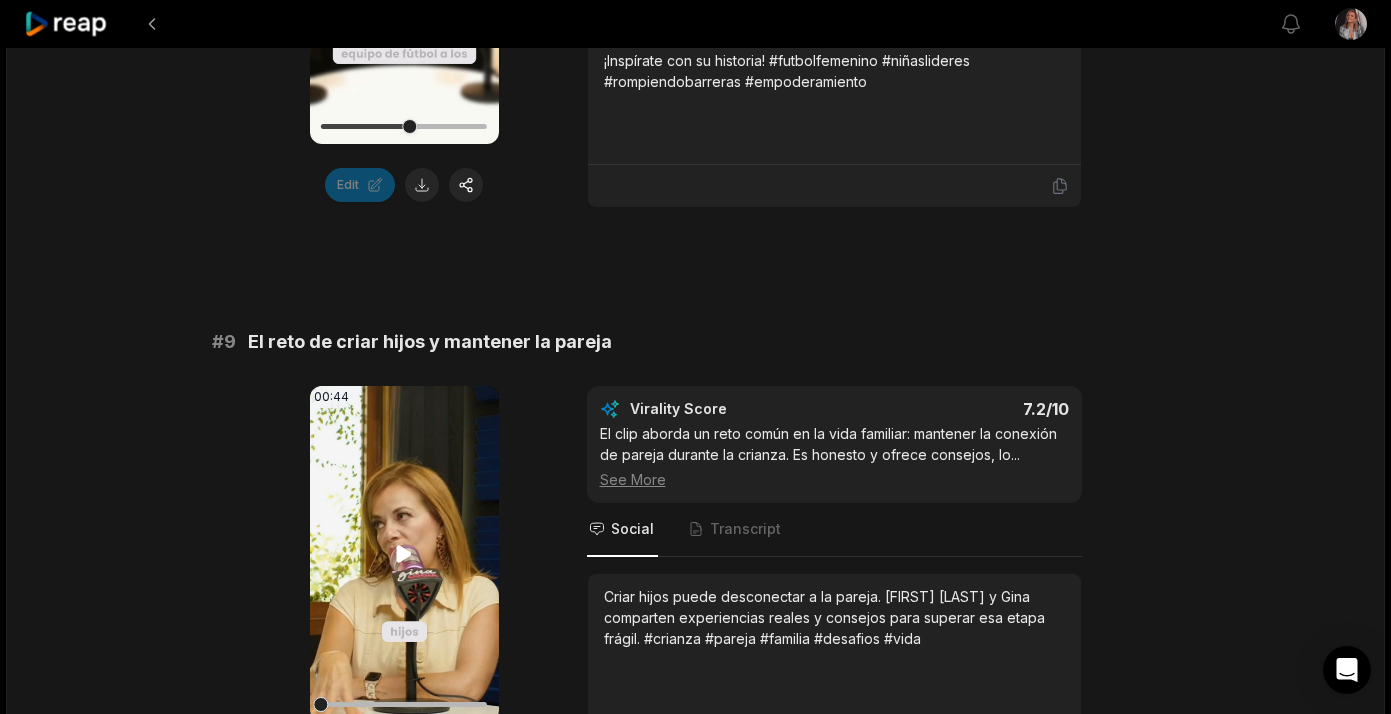 click on "Your browser does not support mp4 format." at bounding box center (404, 554) 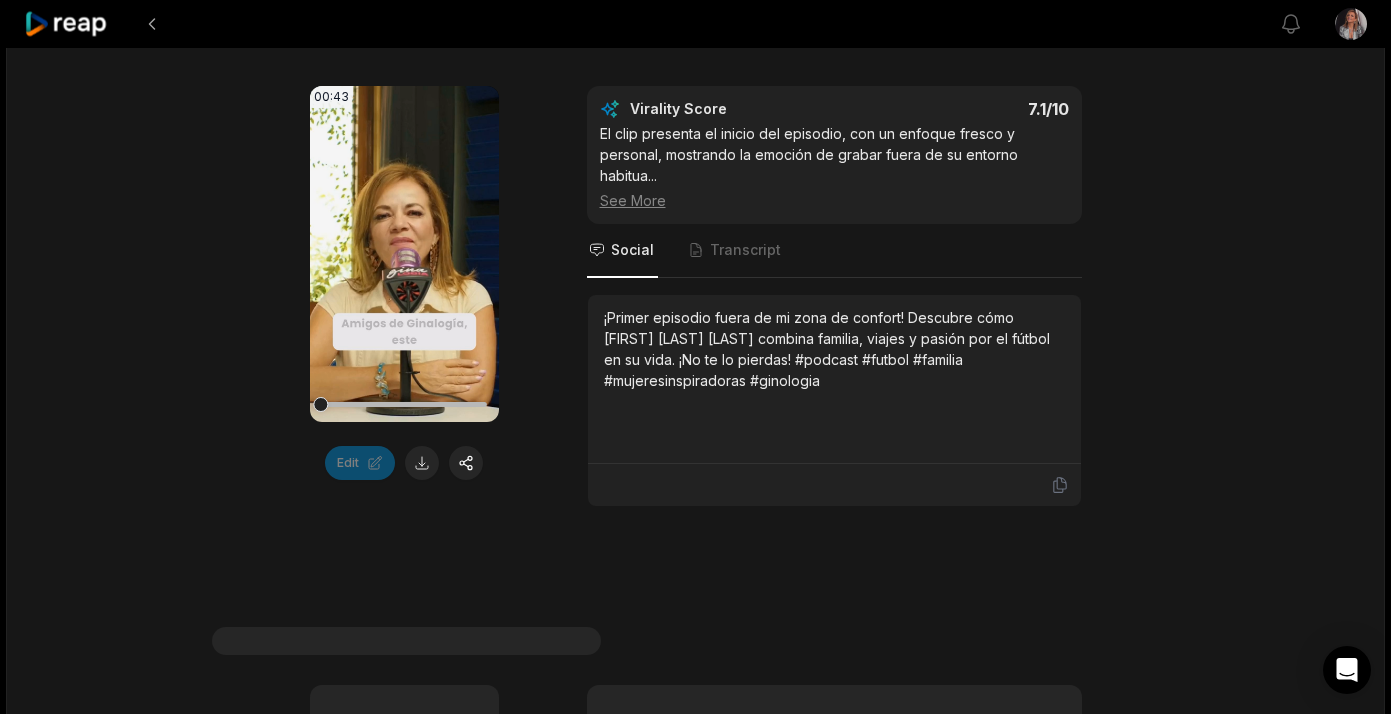 scroll, scrollTop: 5648, scrollLeft: 0, axis: vertical 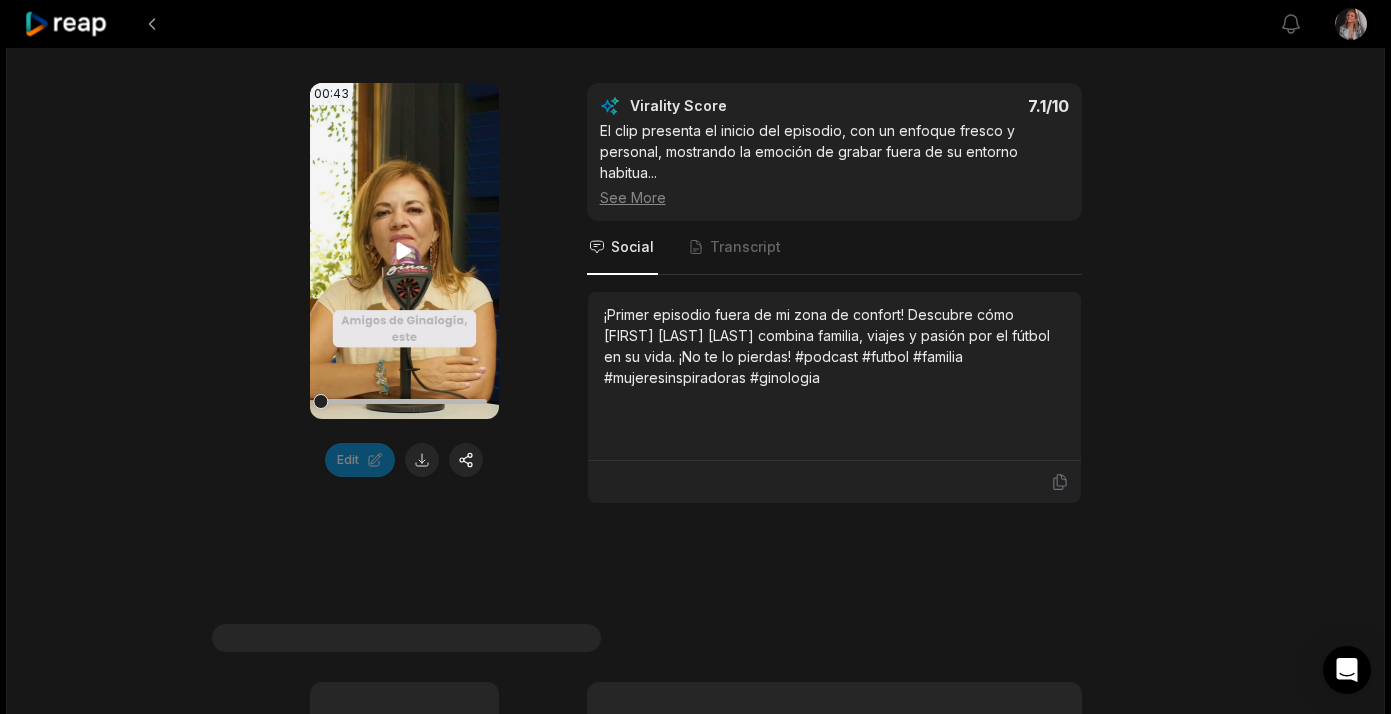 click 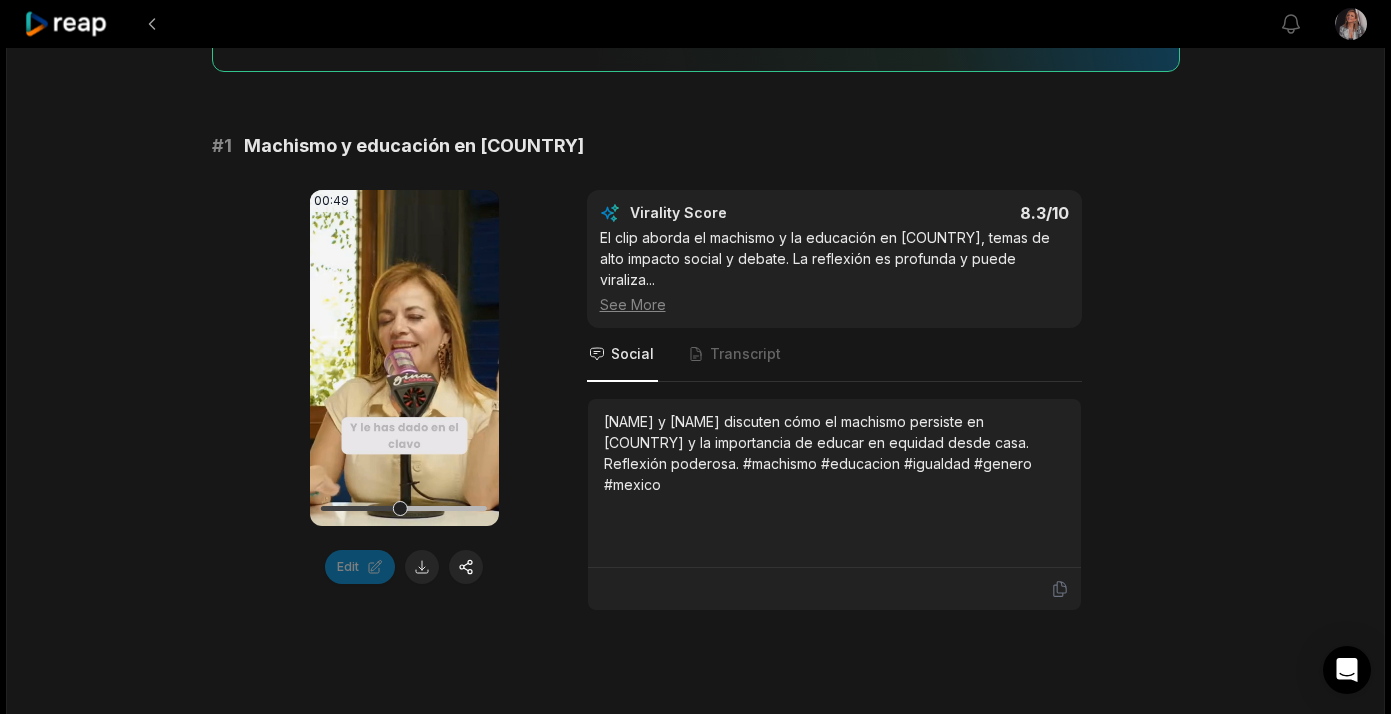 scroll, scrollTop: 0, scrollLeft: 0, axis: both 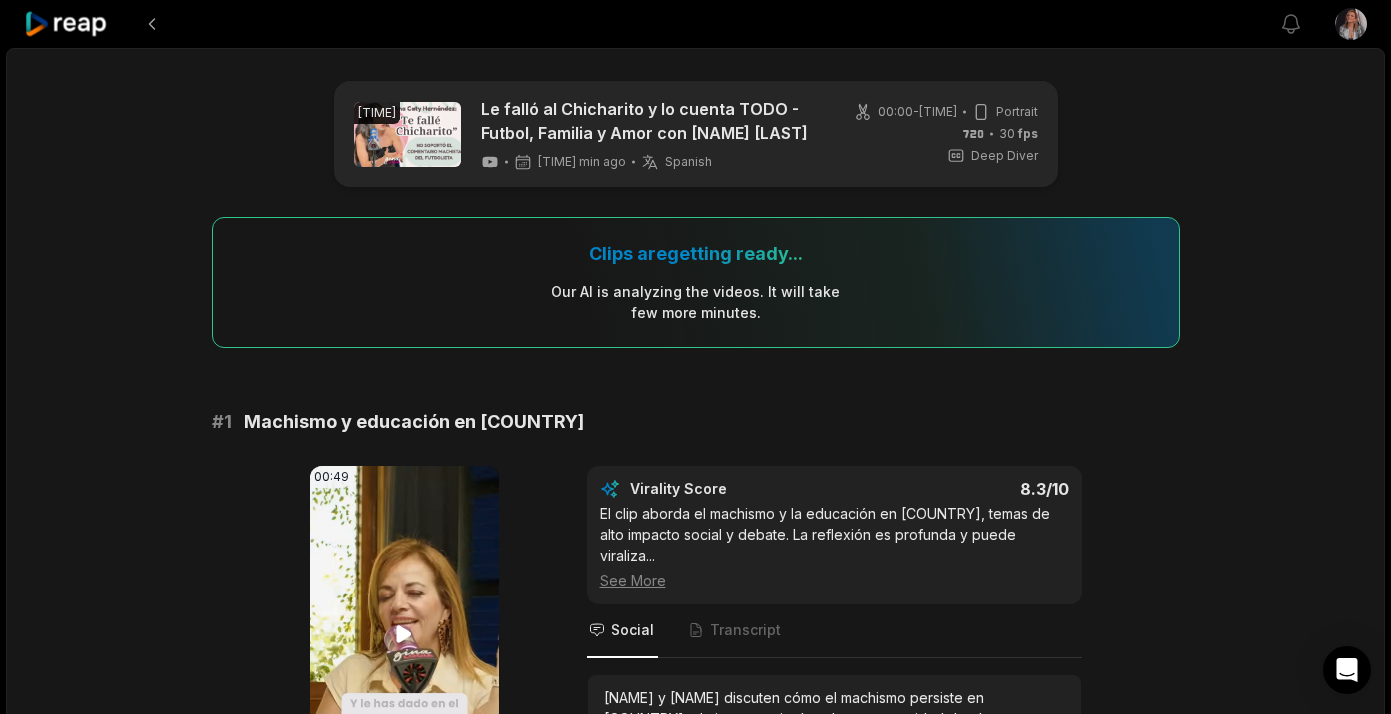 click on "Your browser does not support mp4 format." at bounding box center [404, 634] 